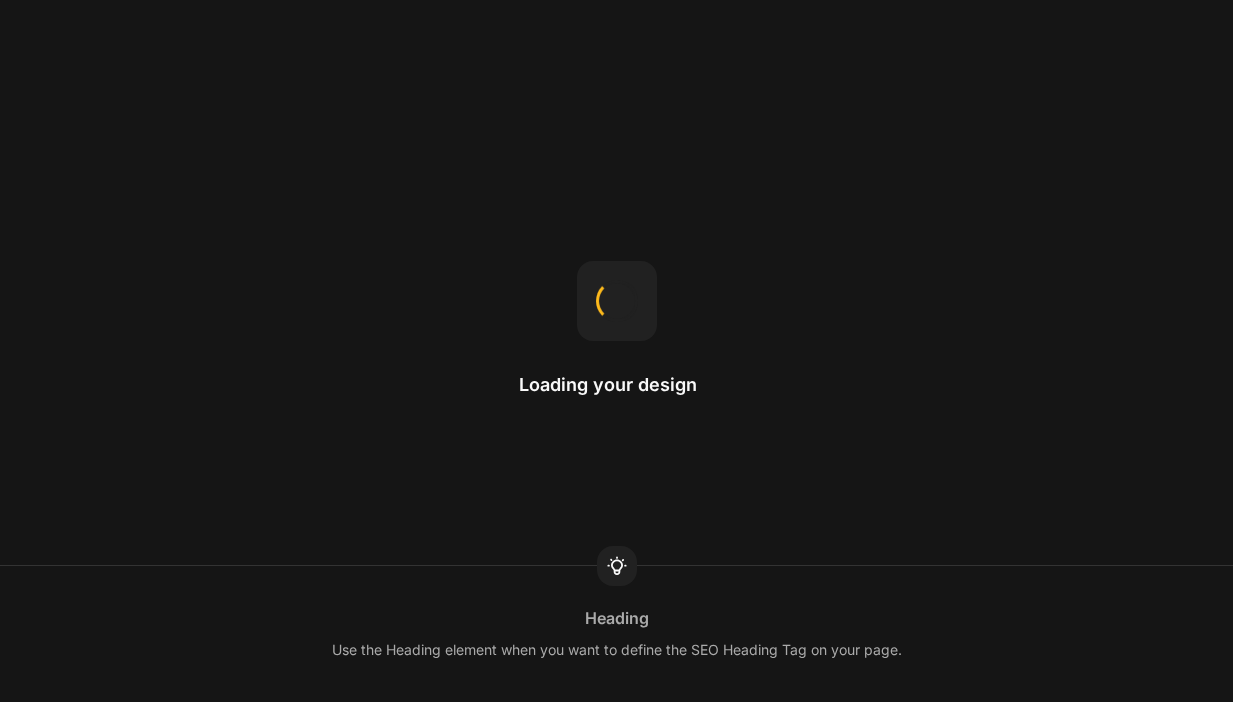 scroll, scrollTop: 0, scrollLeft: 0, axis: both 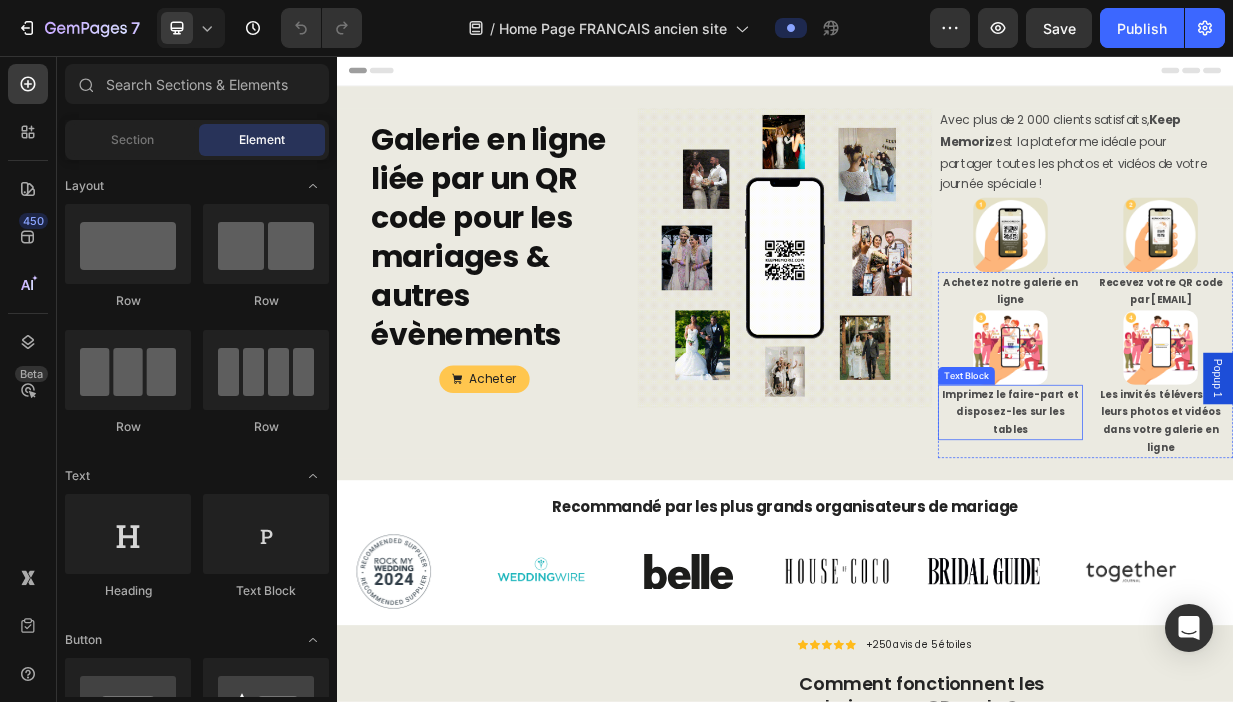 click on "Imprimez le faire-part et disposez-les sur les tables" at bounding box center (1238, 534) 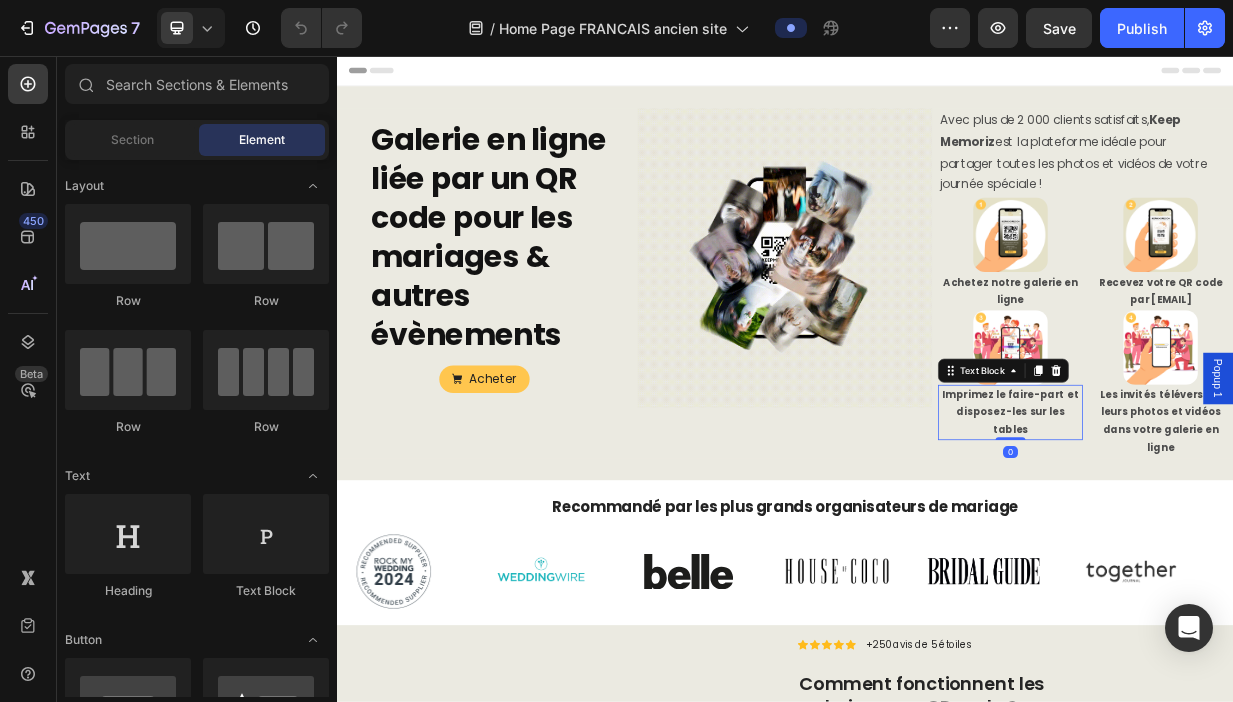 click on "Imprimez le faire-part et disposez-les sur les tables" at bounding box center (1238, 534) 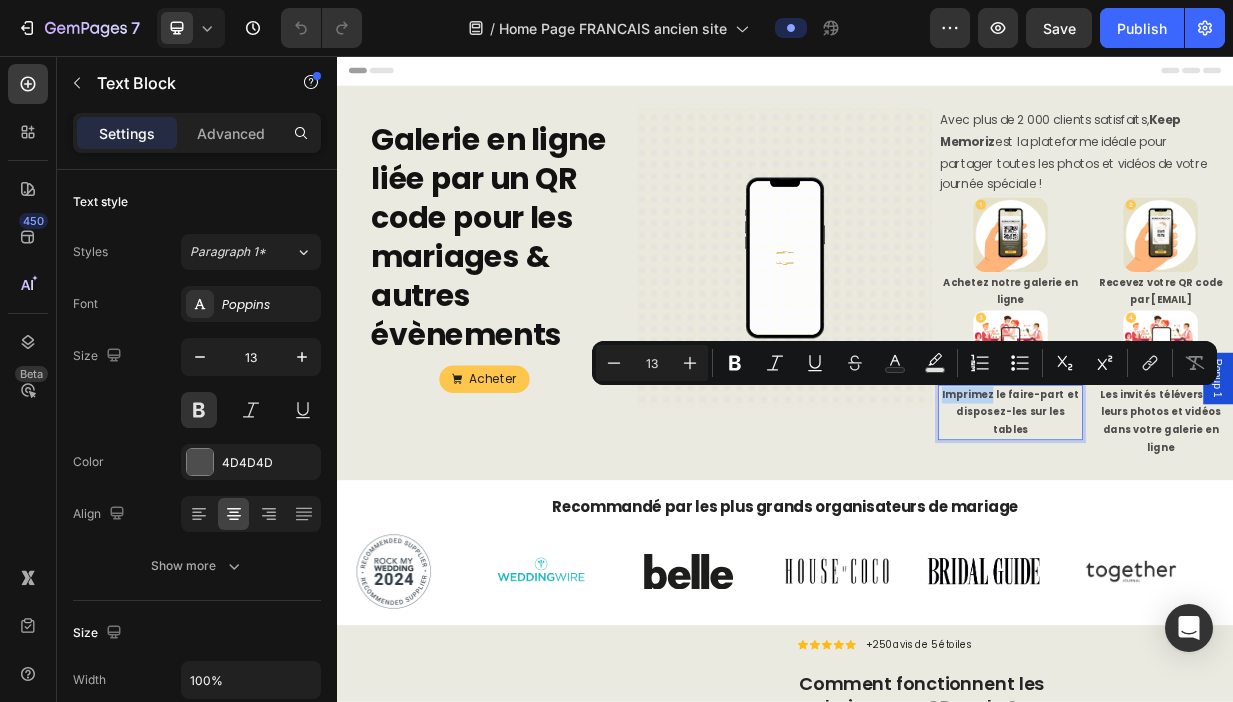 click on "Imprimez le faire-part et disposez-les sur les tables" at bounding box center (1238, 534) 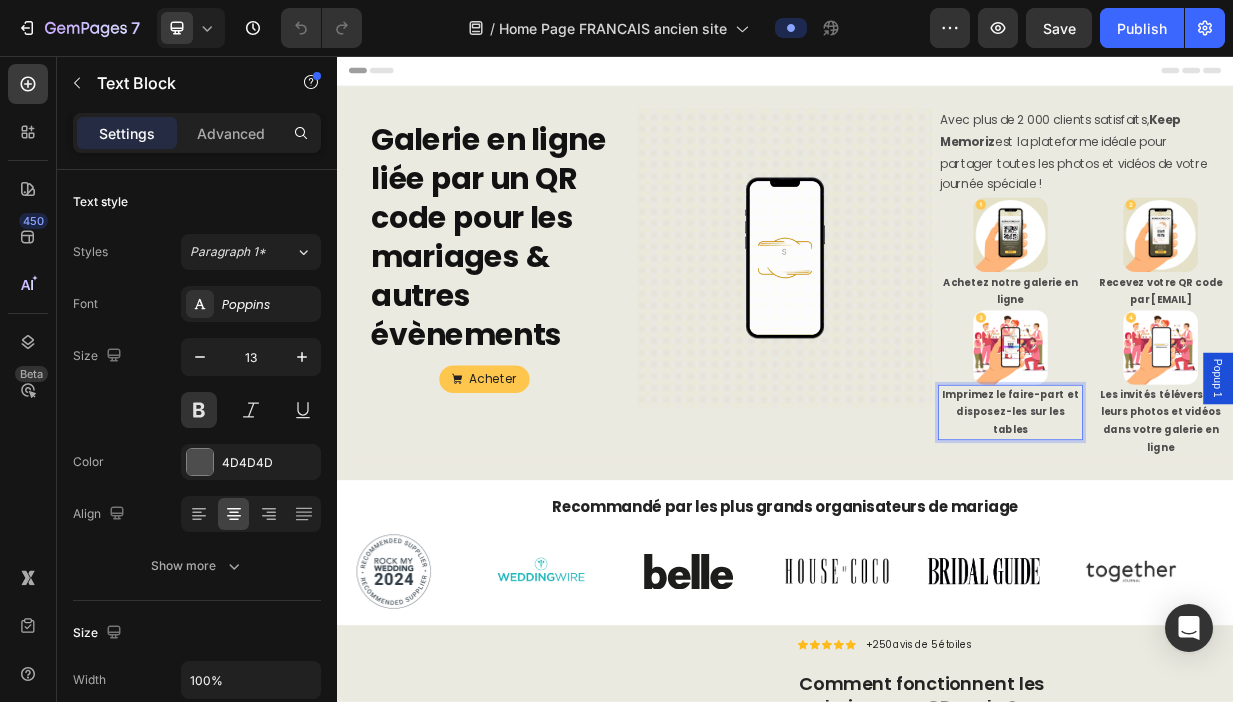 click on "Imprimez le faire-part et disposez-les sur les tables" at bounding box center (1238, 534) 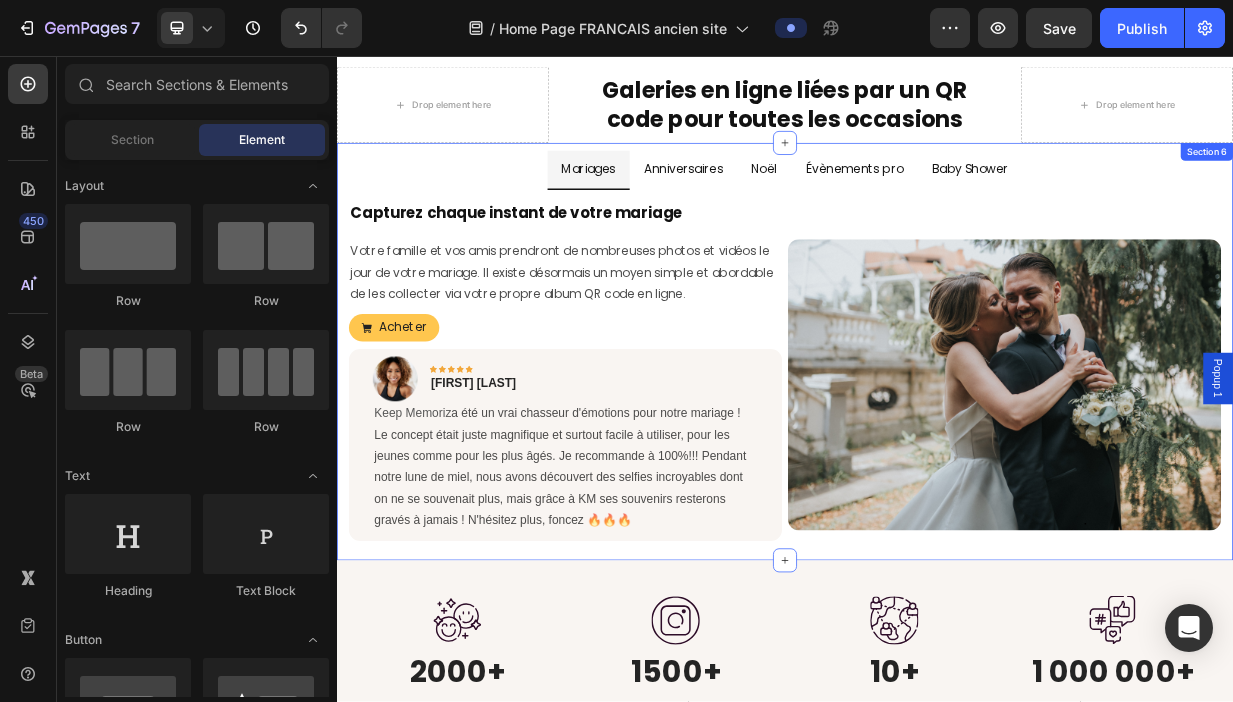 scroll, scrollTop: 1162, scrollLeft: 0, axis: vertical 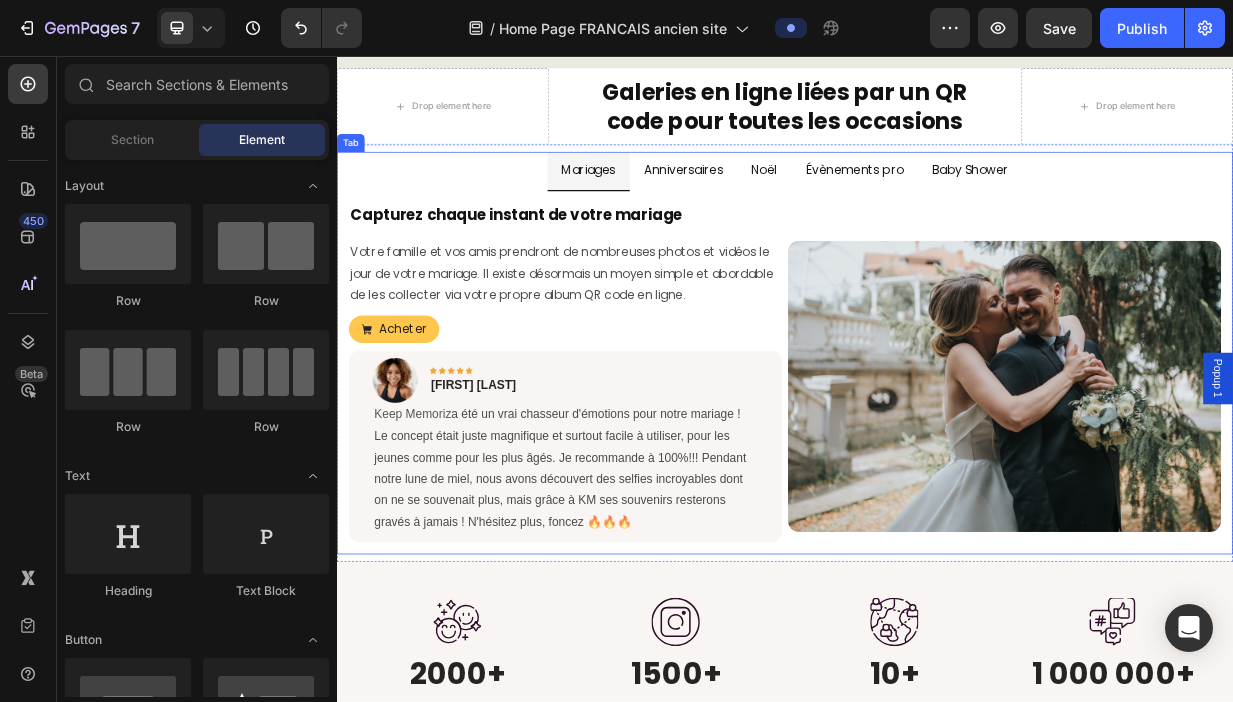 click on "Anniversaires" at bounding box center (801, 211) 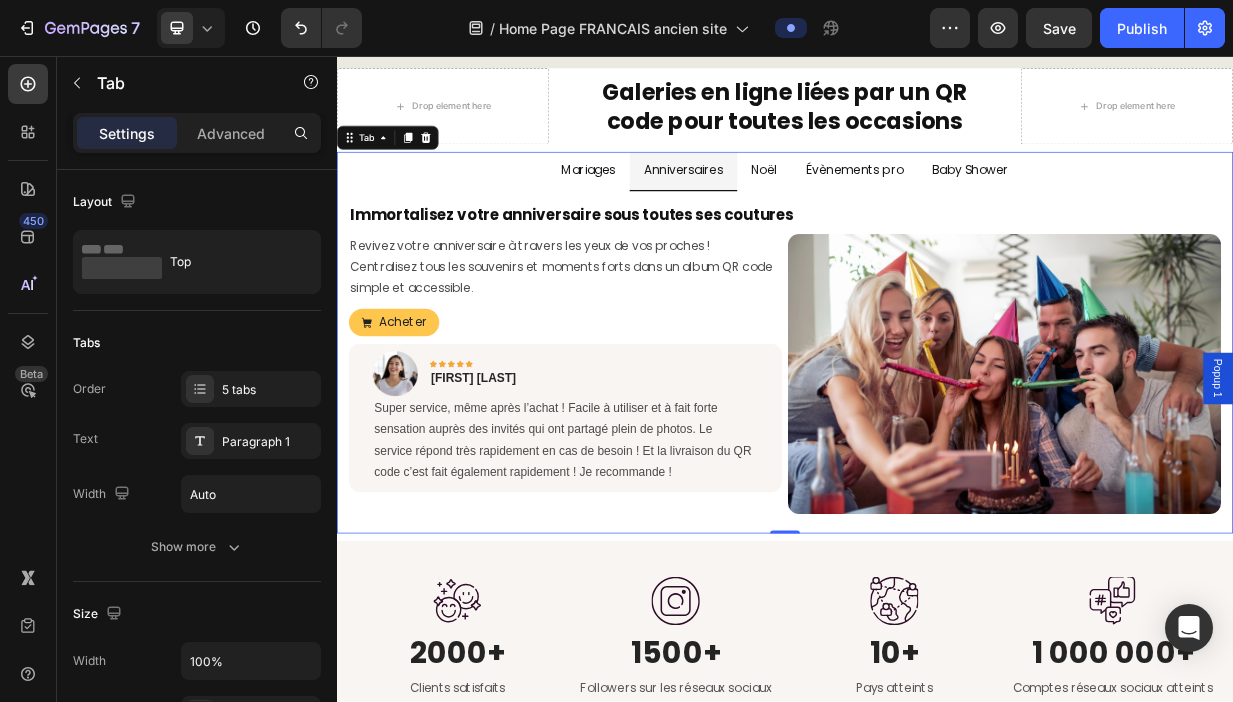 click on "Noël" at bounding box center (909, 211) 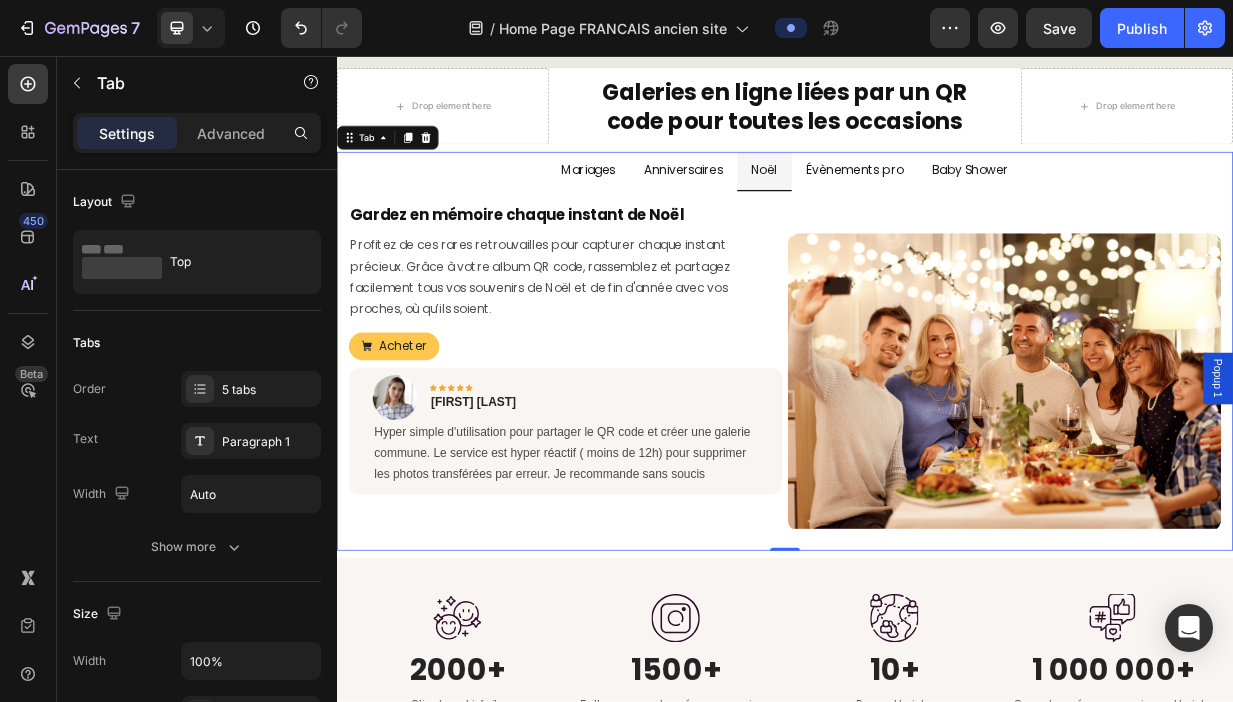 click on "Évènements pro" at bounding box center [1030, 211] 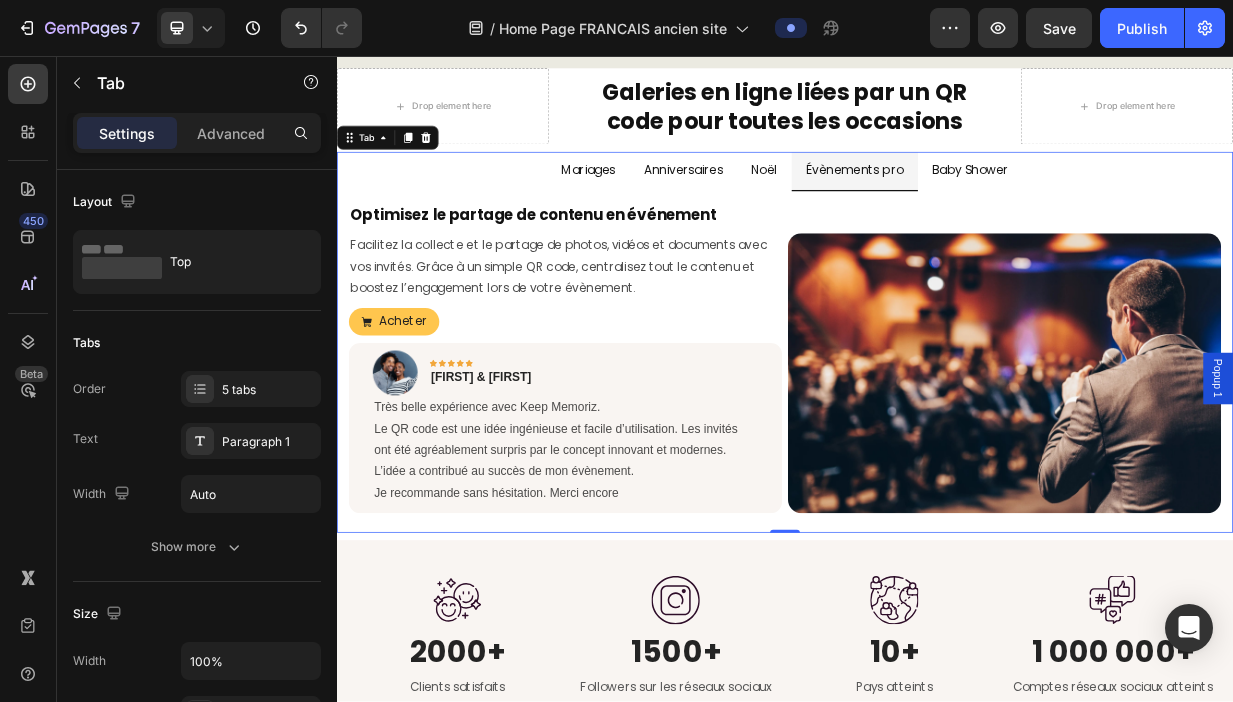 click on "Baby Shower" at bounding box center (1185, 211) 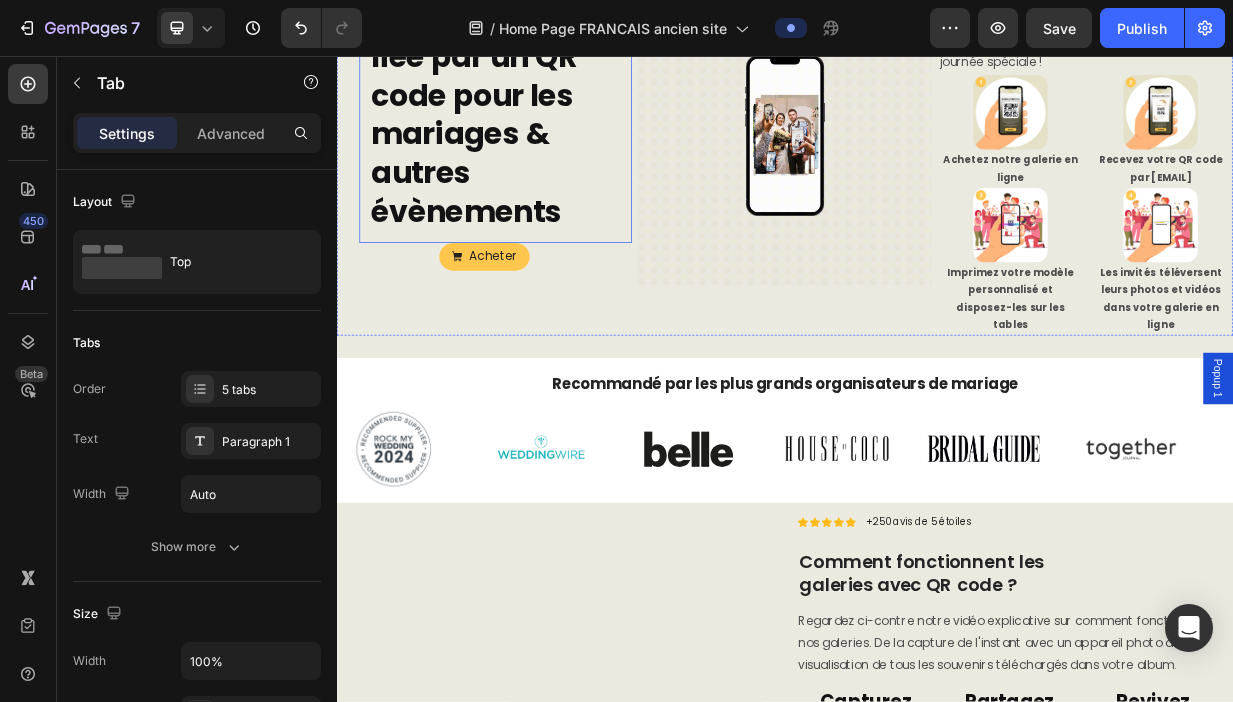 scroll, scrollTop: 165, scrollLeft: 0, axis: vertical 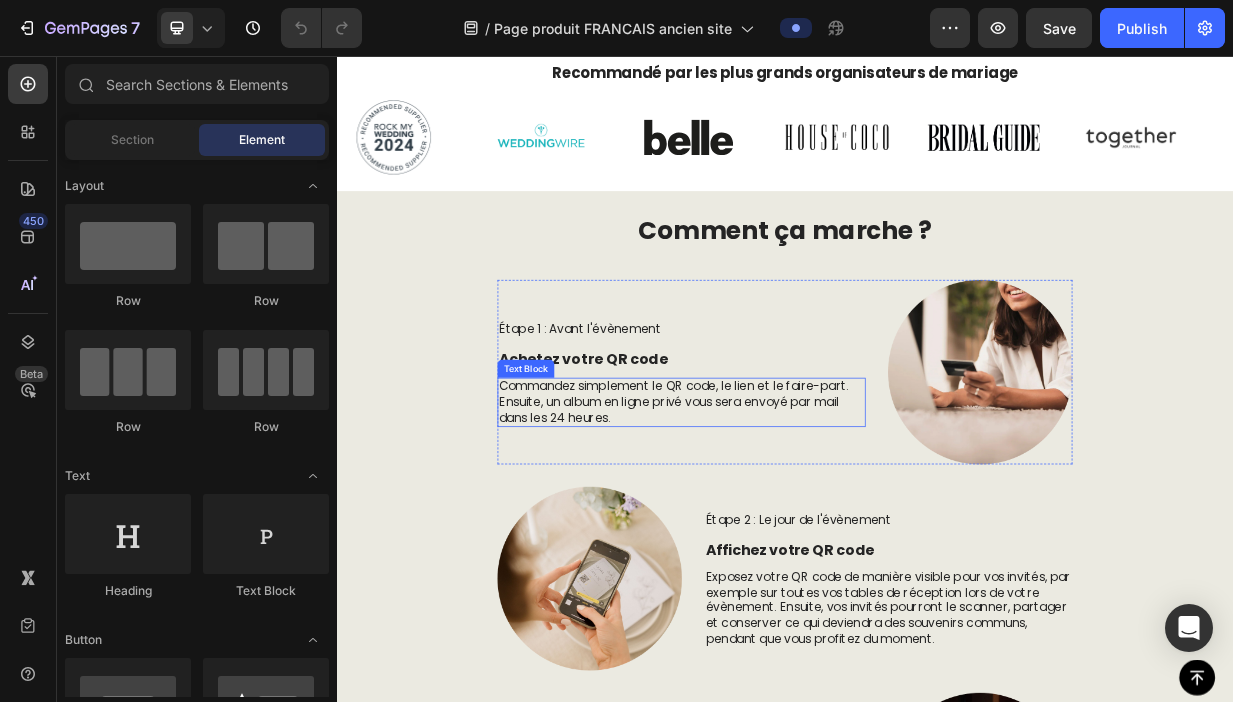 click on "Commandez simplement le QR code, le lien et le faire-part. Ensuite, un album en ligne privé vous sera envoyé par mail dans les 24 heures." at bounding box center (798, 520) 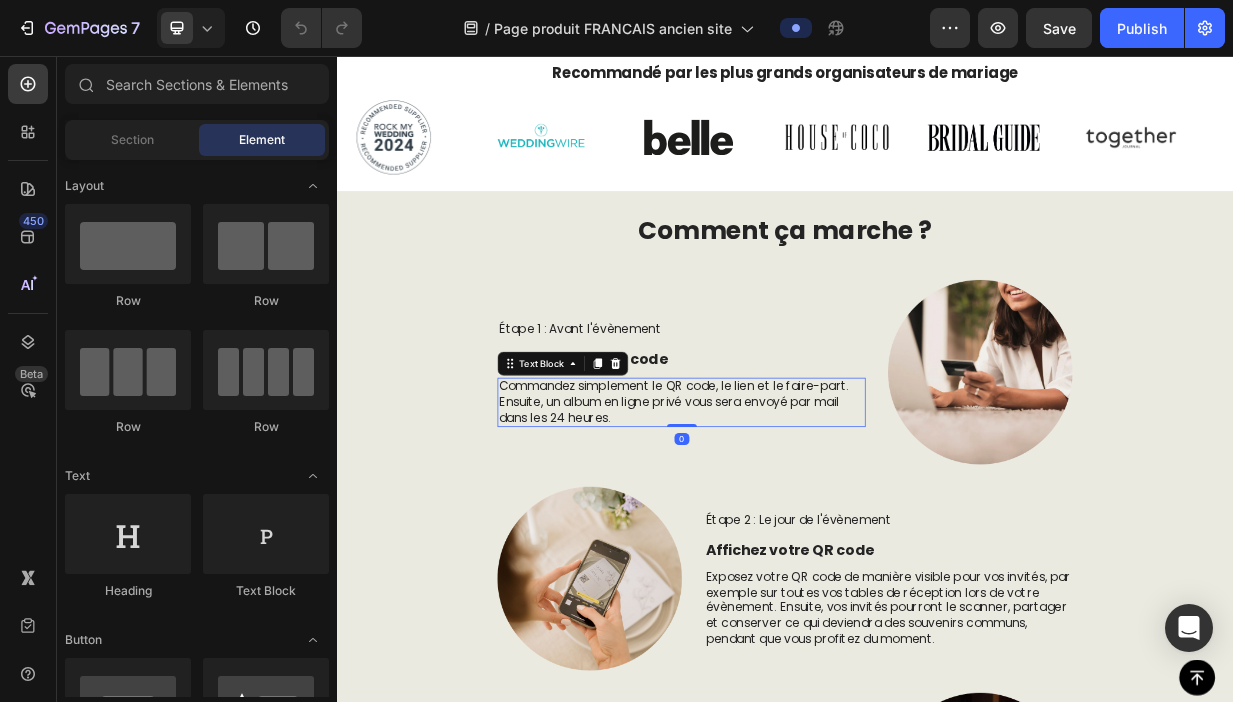 click on "Commandez simplement le QR code, le lien et le faire-part. Ensuite, un album en ligne privé vous sera envoyé par mail dans les 24 heures." at bounding box center (798, 520) 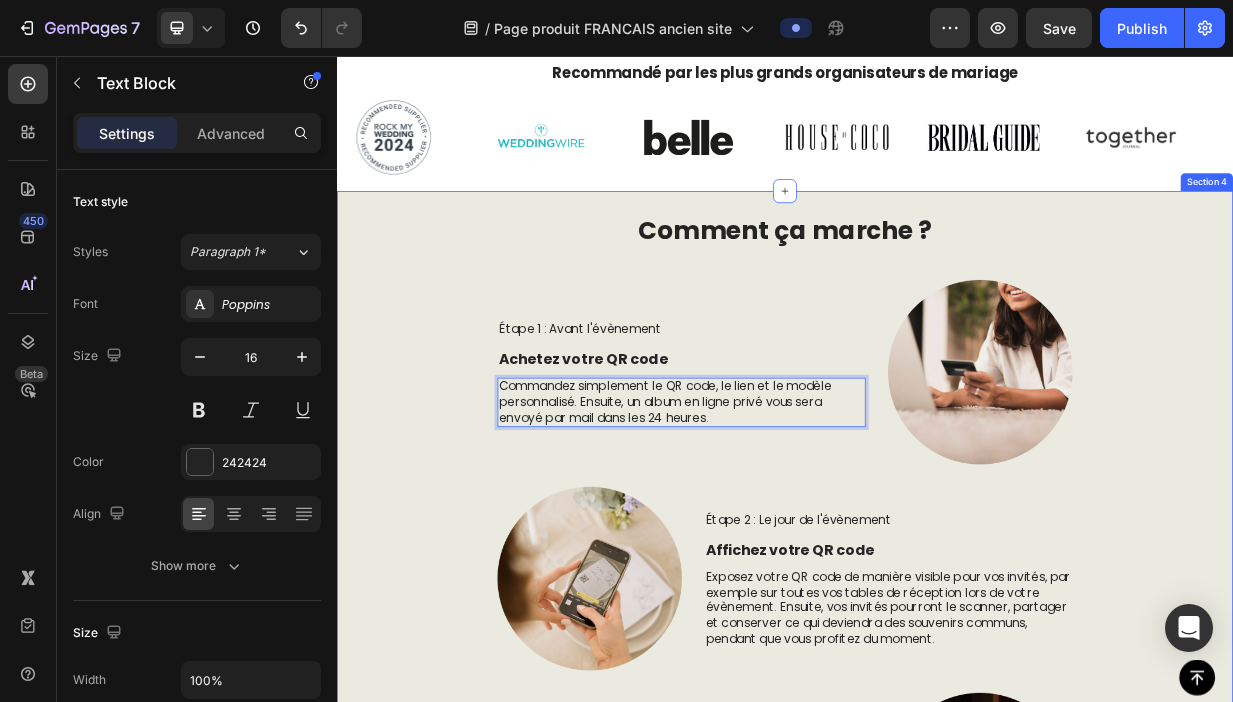 click on "Comment ça marche ? Heading Row Étape 1 : Avant l'évènement Text Block Achetez votre QR code Text Block Commandez simplement le QR code, le lien et le modèle personnalisé. Ensuite, un album en ligne privé vous sera envoyé par mail dans les 24 heures. Text Block   0 Image Row Image Étape 2 : Le jour de l'évènement Text Block Affichez votre QR code Text Block Exposez votre QR code de manière visible pour vos invités, par exemple sur toutes vos tables de réception lors de votre évènement. Ensuite, vos invités pourront le scanner, partager et conserver ce qui deviendra des souvenirs communs, pendant que vous profitez du moment.  Text Block Row Étape 3 : Après l'évènement Text Block Visualisez et partagez votre galerie Text Block Text Block Image Row" at bounding box center [937, 735] 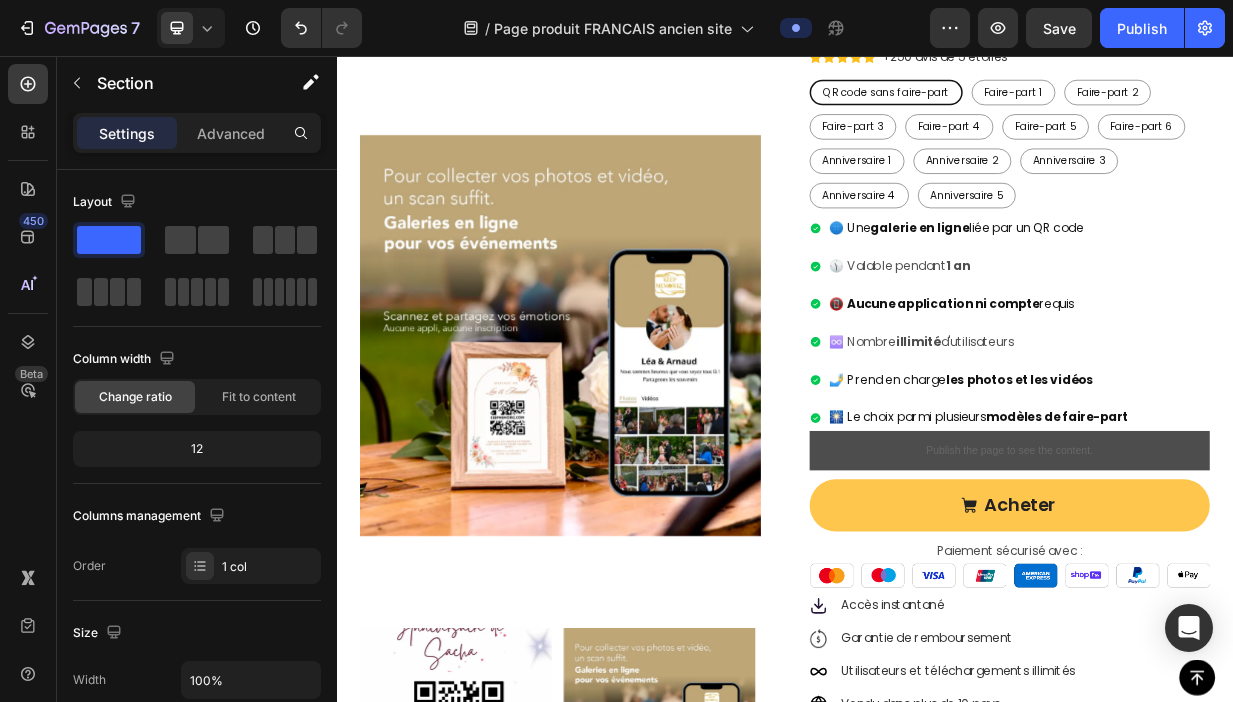 scroll, scrollTop: 305, scrollLeft: 0, axis: vertical 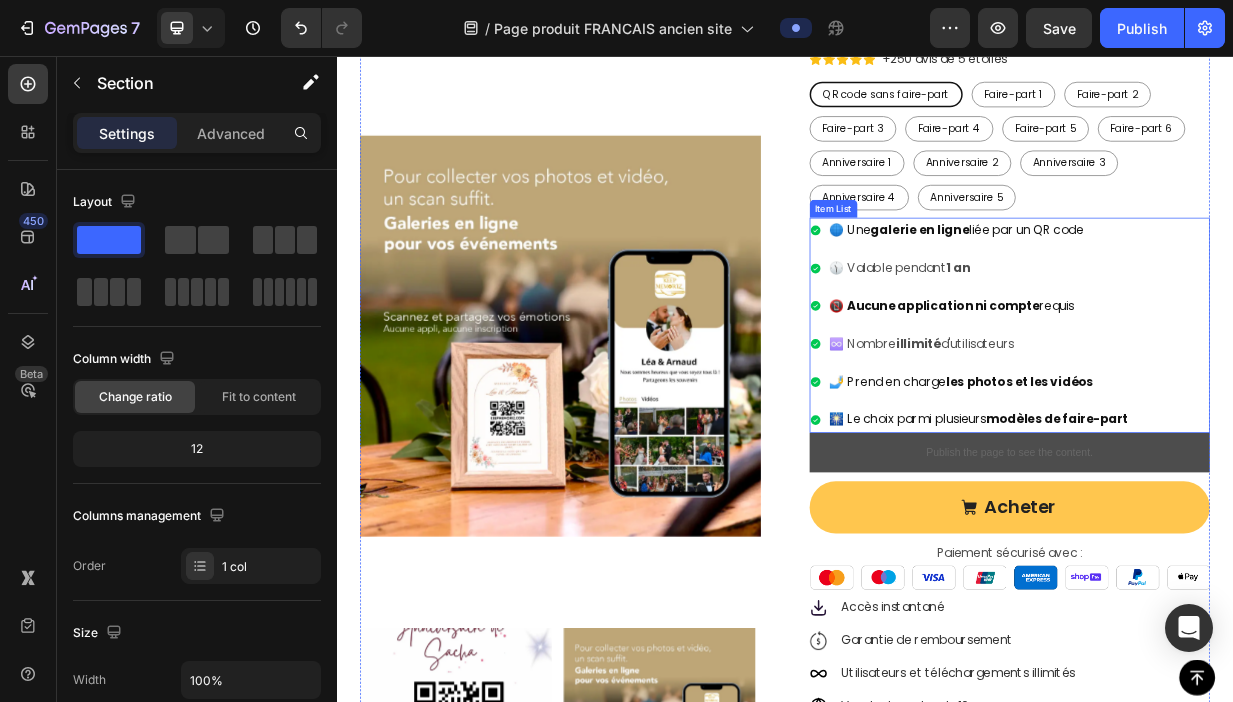 click on "modèles de faire-part" at bounding box center (1302, 542) 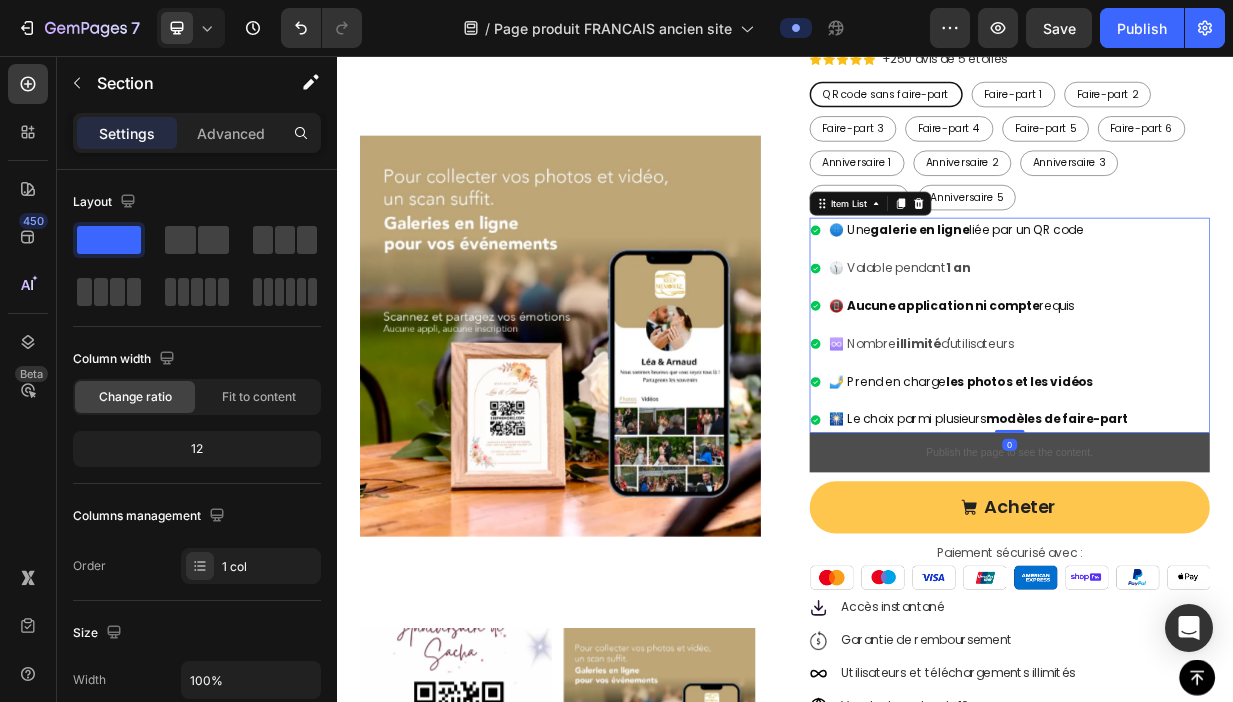 click on "modèles de faire-part" at bounding box center (1302, 542) 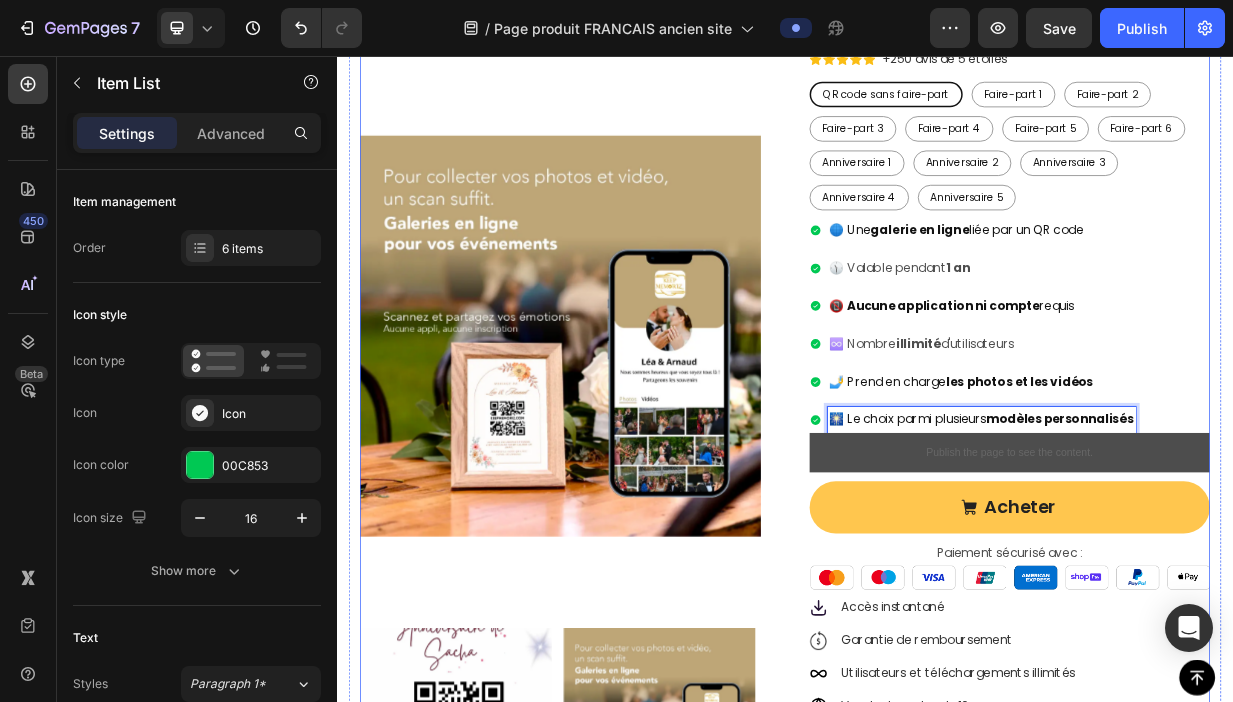 click on "Product Images Collectez les photos et les vidéos de vos invités sur une seule plateforme ! Product Title €47,99 Product Price Product Price €57,99 Product Price Product Price  Un seul paiement Text Block Row                Icon                Icon                Icon                Icon                Icon Icon List Hoz +250 avis de 5 étoiles Text block Row QR code sans faire-part QR code sans faire-part QR code sans faire-part Faire-part 1 Faire-part 1 Faire-part 1 Faire-part 2 Faire-part 2 Faire-part 2 Faire-part 3 Faire-part 3 Faire-part 3 Faire-part 4 Faire-part 4 Faire-part 4 Faire-part 5 Faire-part 5 Faire-part 5 Faire-part 6 Faire-part 6 Faire-part 6 Anniversaire 1 Anniversaire 1 Anniversaire 1 Anniversaire 2 Anniversaire 2 Anniversaire 2 Anniversaire 3 Anniversaire 3 Anniversaire 3 Anniversaire 4 Anniversaire 4 Anniversaire 4 Anniversaire 5 Anniversaire 5 Anniversaire 5 Product Variants & Swatches 🌐 Une  galerie   en ligne  liée par un QR code  1 an  requis les" at bounding box center [937, 648] 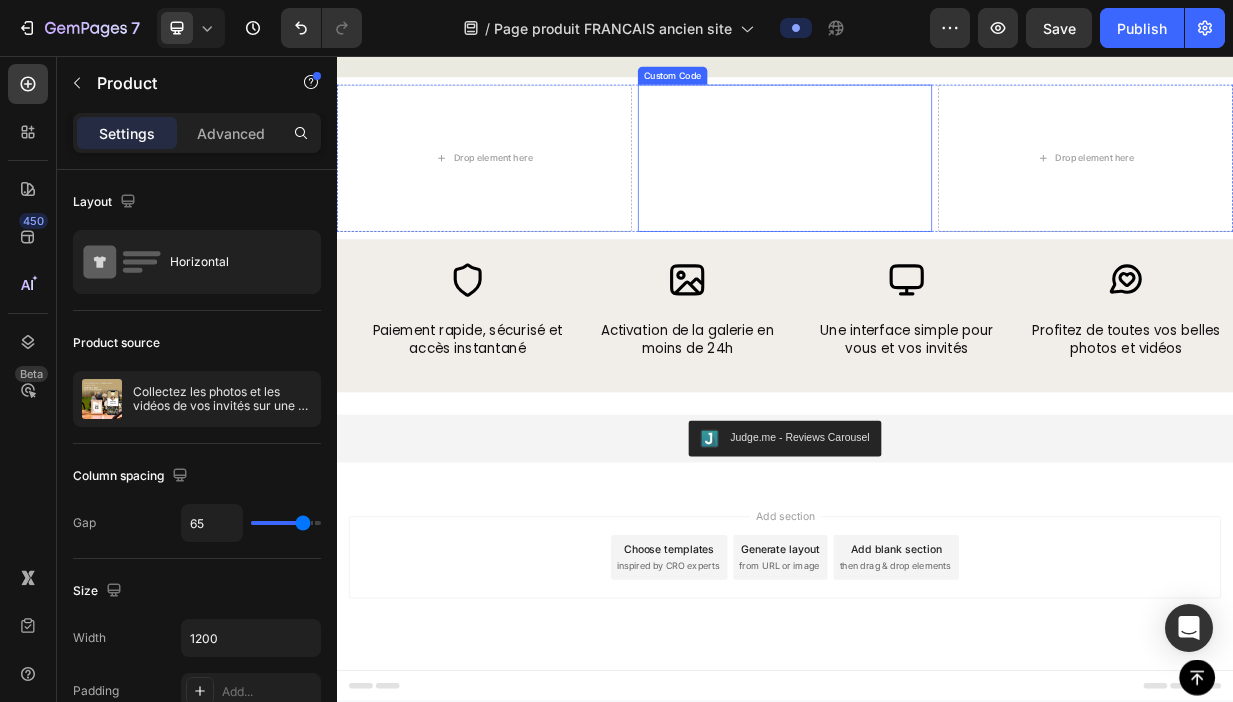 scroll, scrollTop: 3274, scrollLeft: 0, axis: vertical 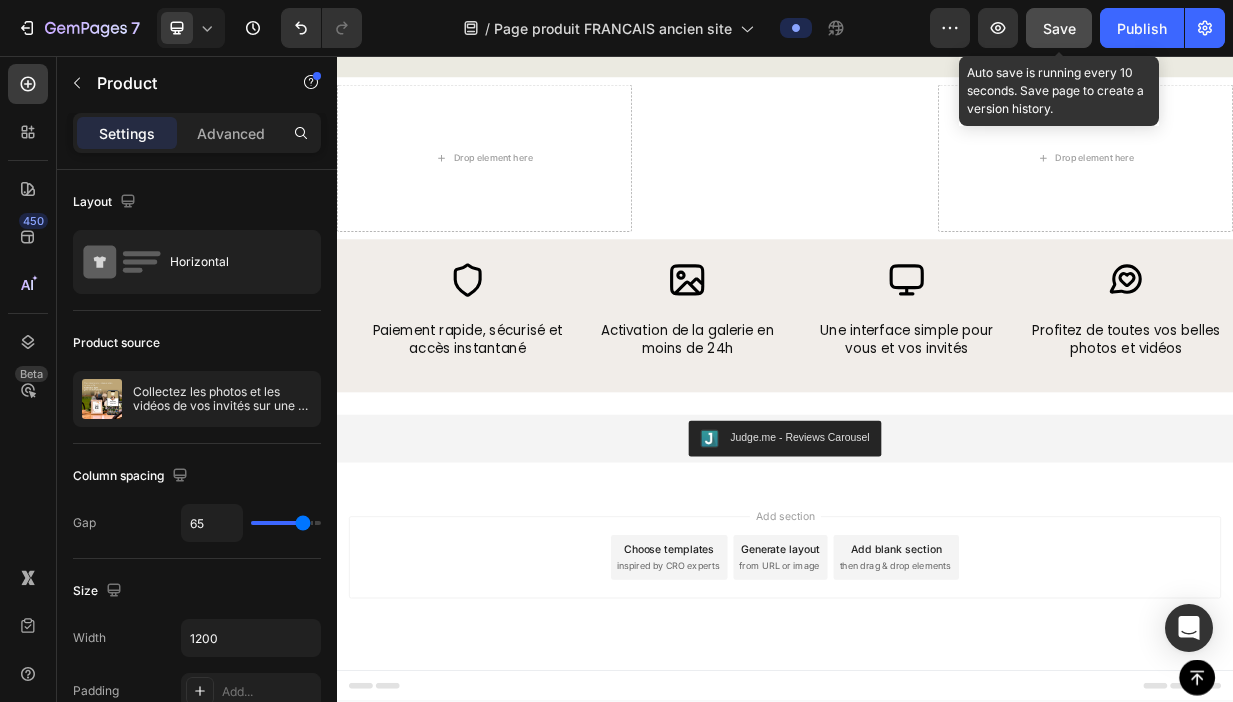 click on "Save" 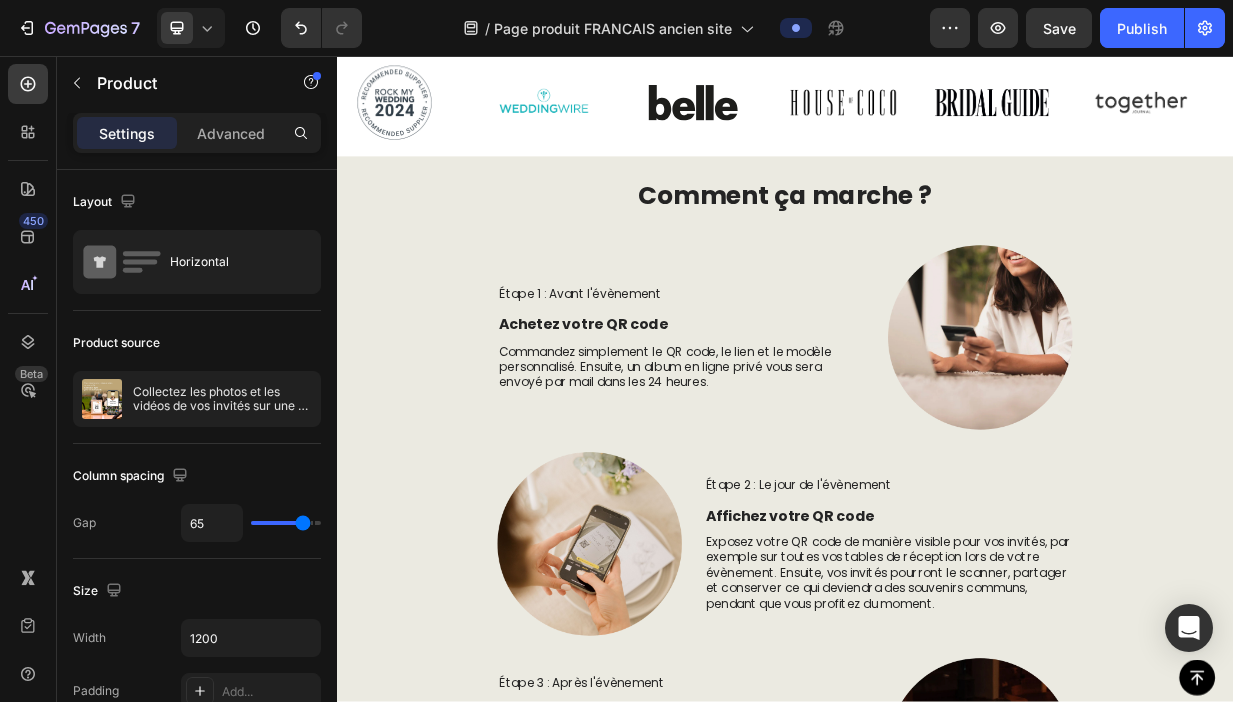 scroll, scrollTop: 1838, scrollLeft: 0, axis: vertical 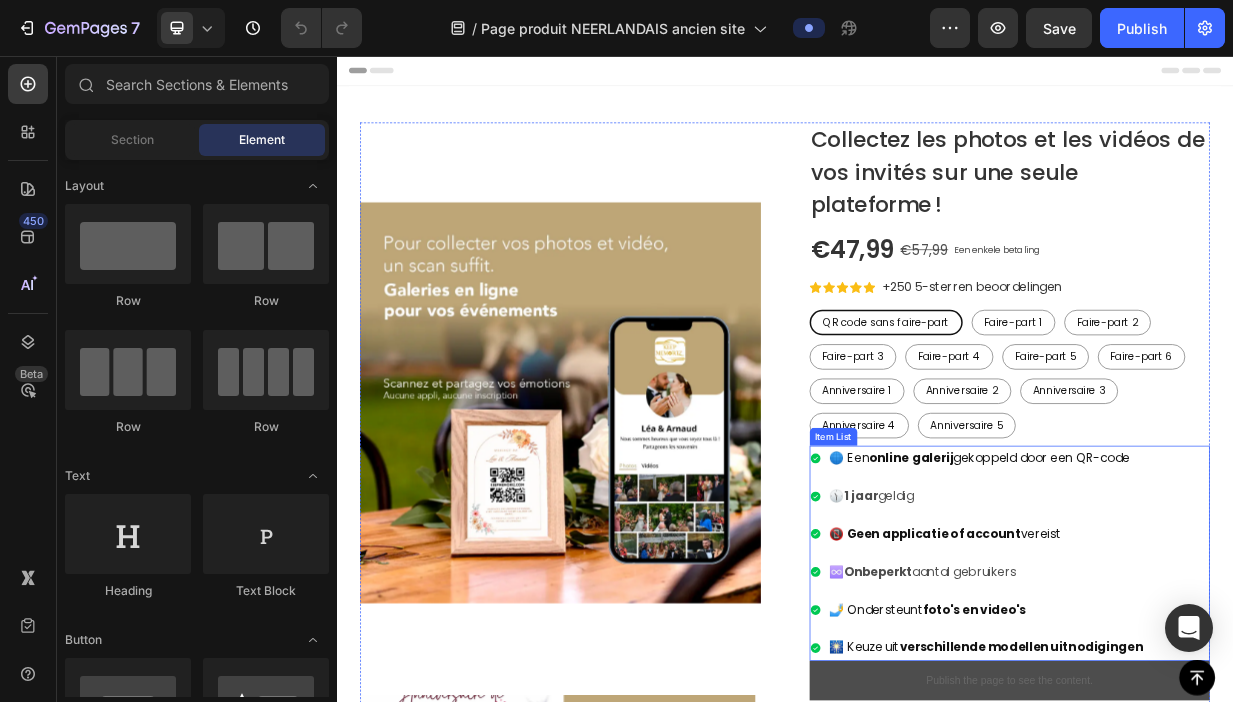 click on "🤳 Ondersteunt  foto's en video's" at bounding box center (1207, 798) 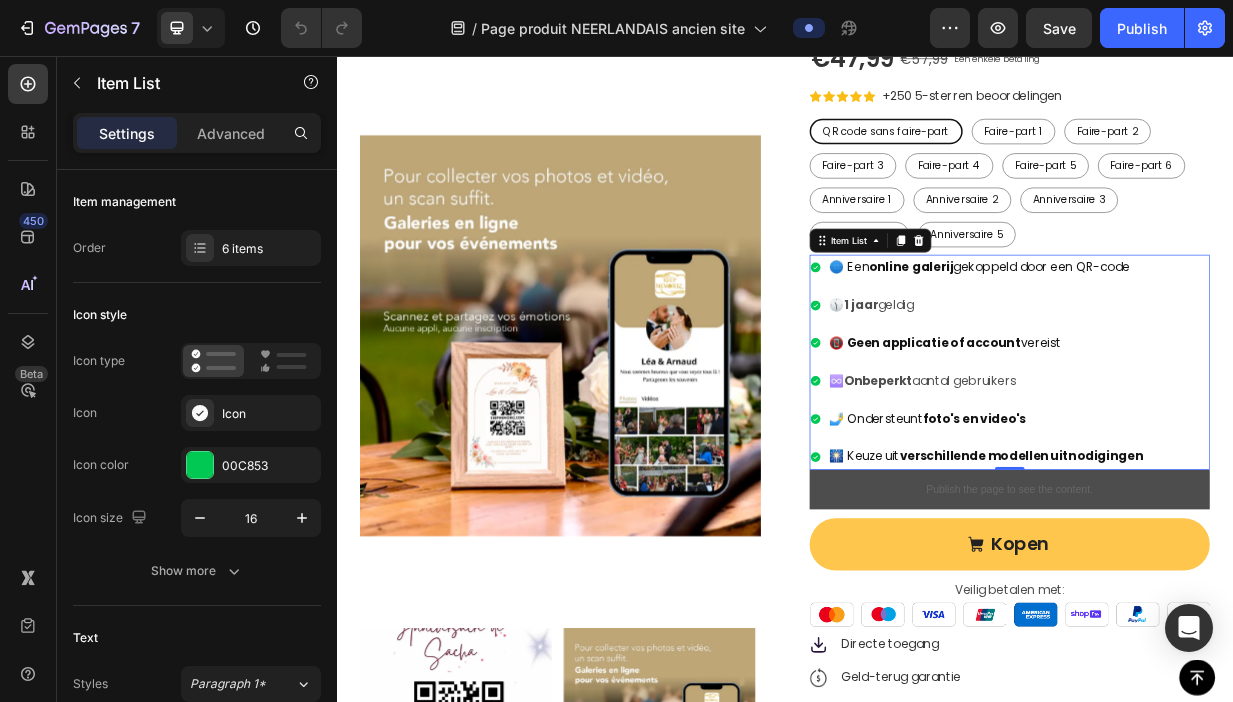 scroll, scrollTop: 258, scrollLeft: 0, axis: vertical 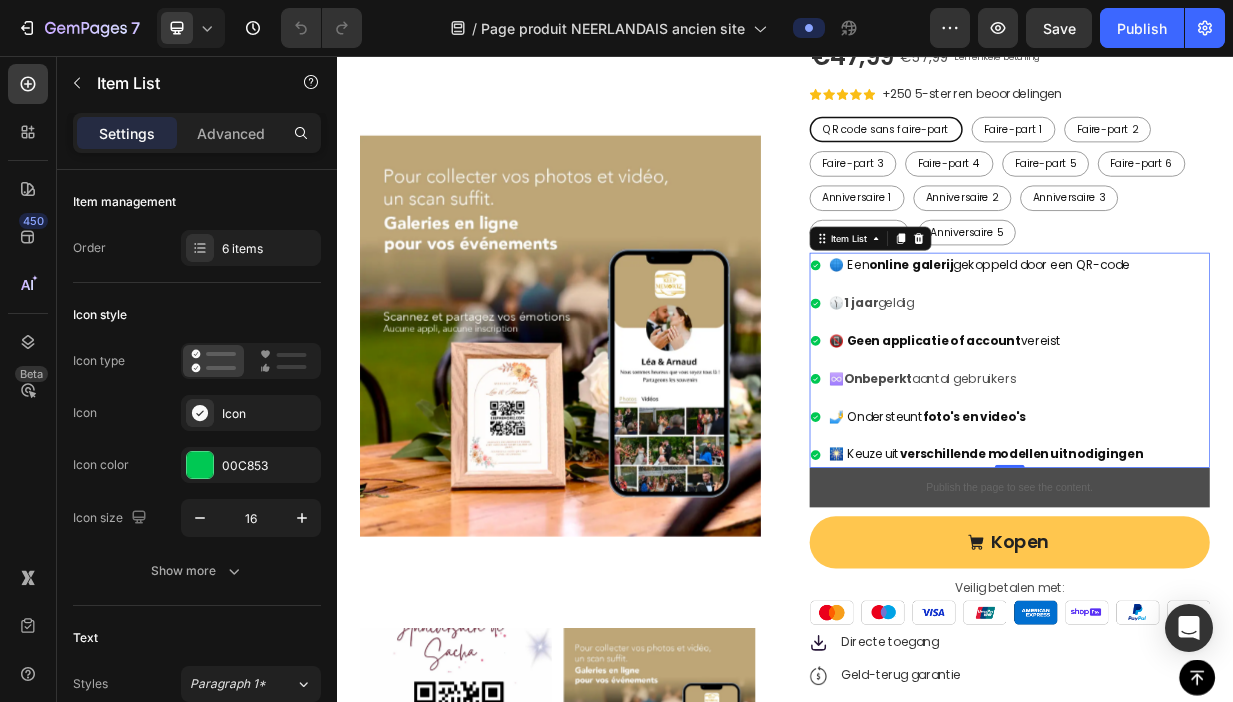click on "verschillende modellen uitnodigingen" at bounding box center (1254, 589) 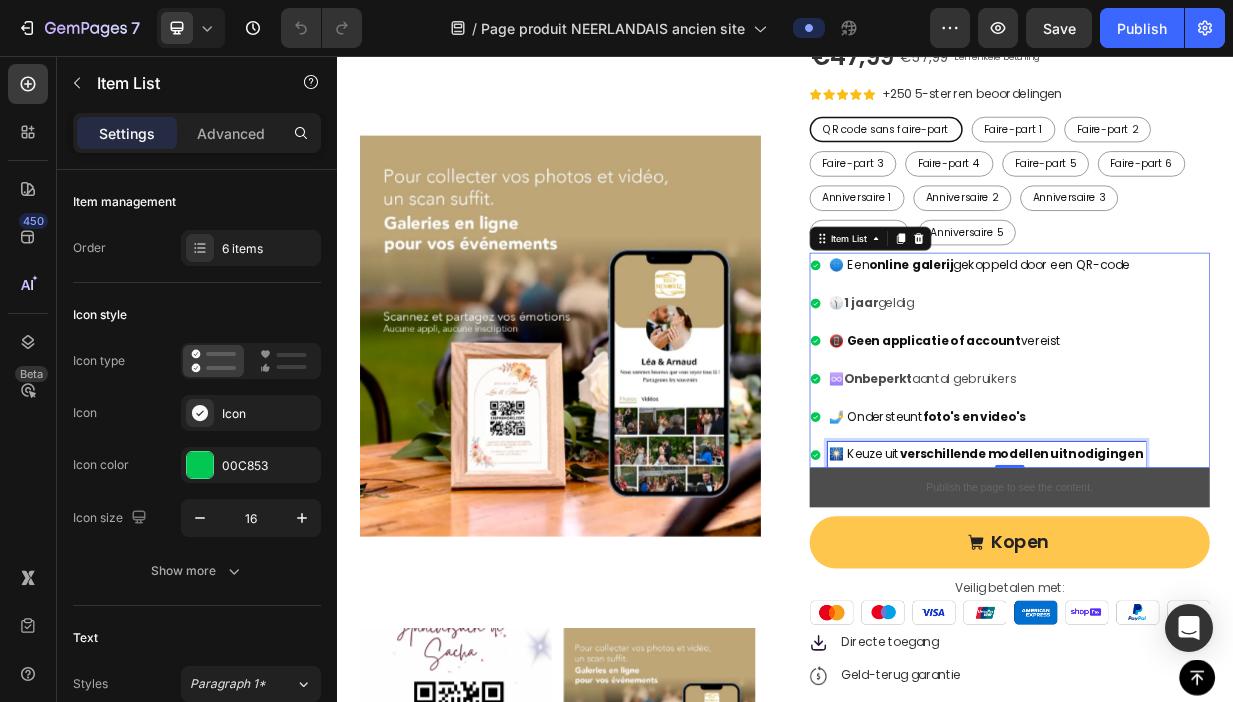 click on "verschillende modellen uitnodigingen" at bounding box center (1254, 589) 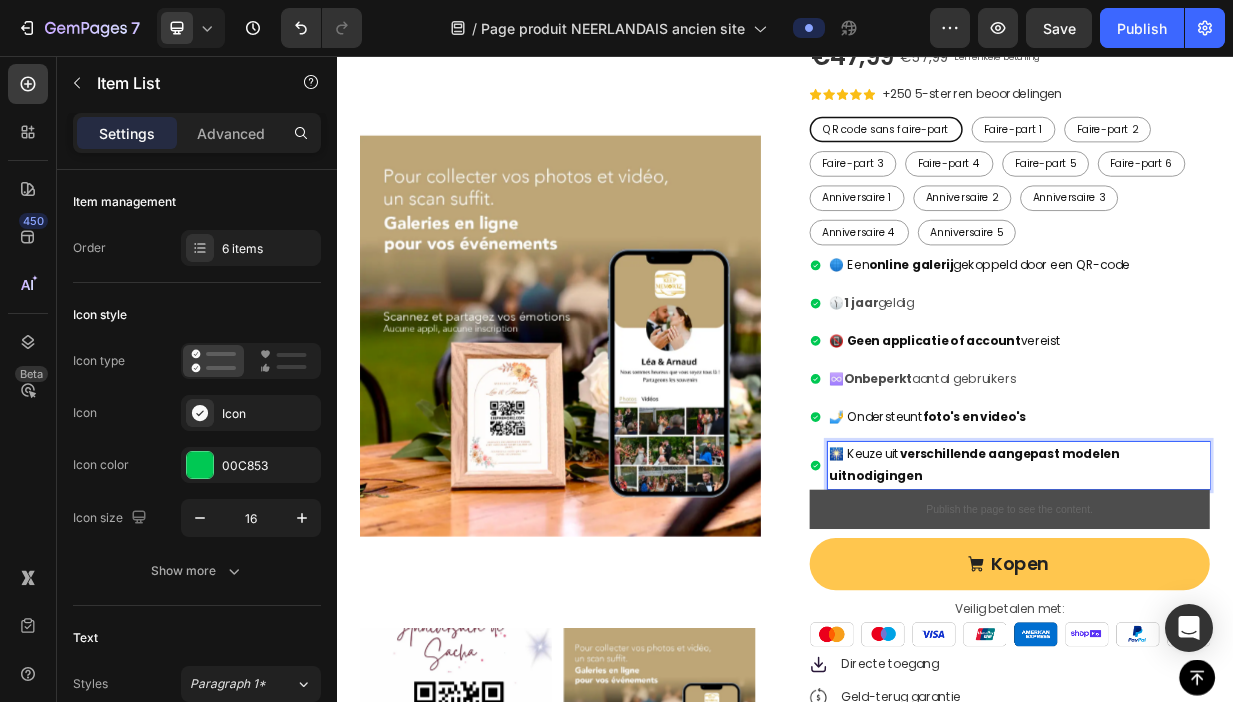 click on "verschillende aangepast modelen uitnodigingen" at bounding box center (1191, 604) 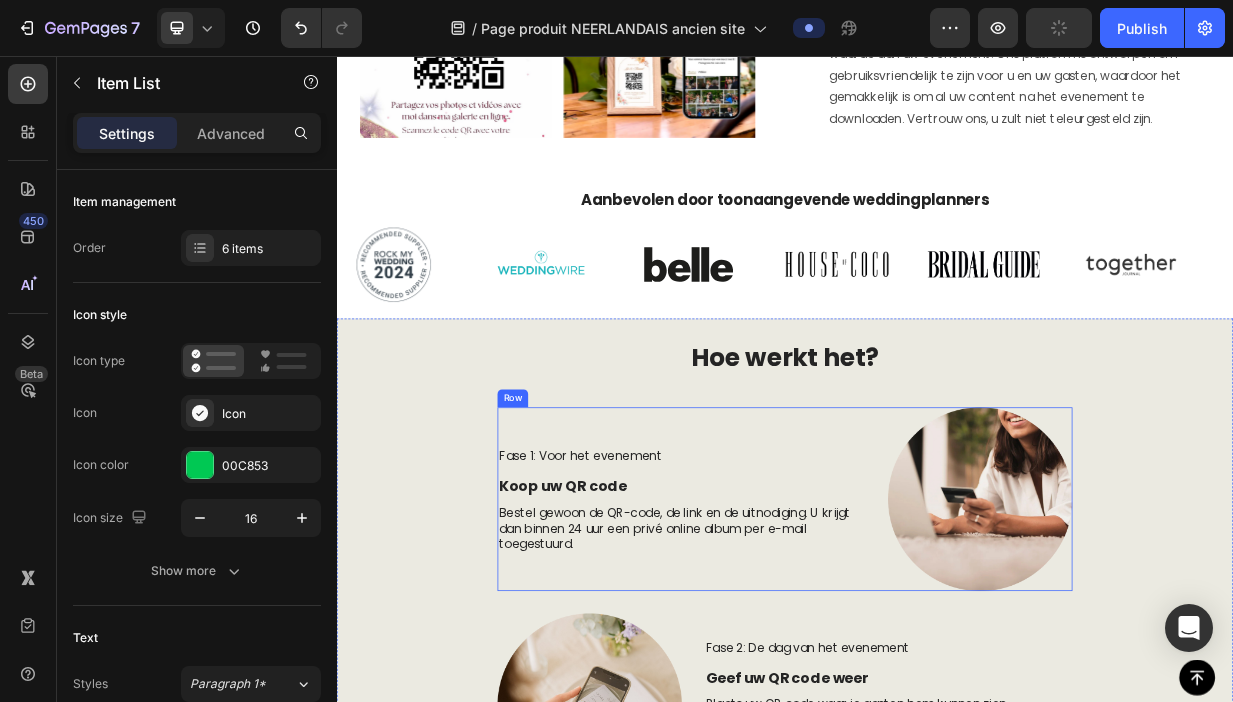 scroll, scrollTop: 1603, scrollLeft: 0, axis: vertical 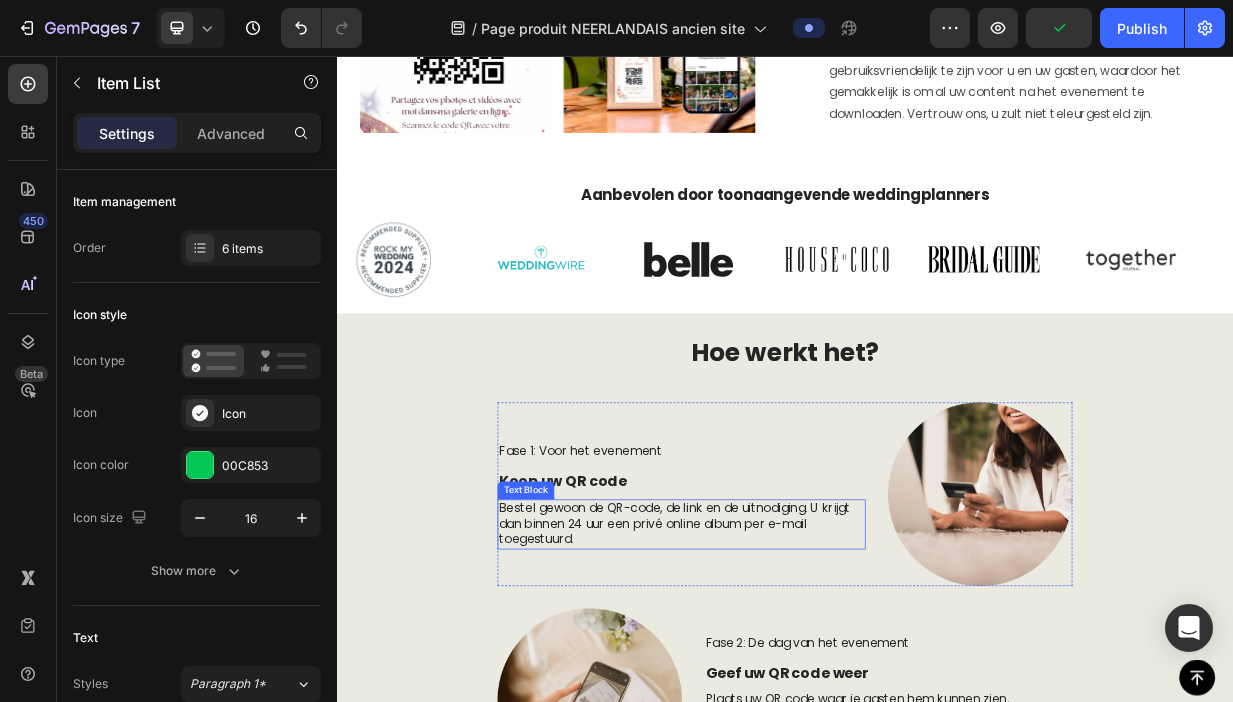 click on "Bestel gewoon de QR-code, de link en de uitnodiging. U krijgt dan binnen 24 uur een privé online album per e-mail toegestuurd." at bounding box center [798, 683] 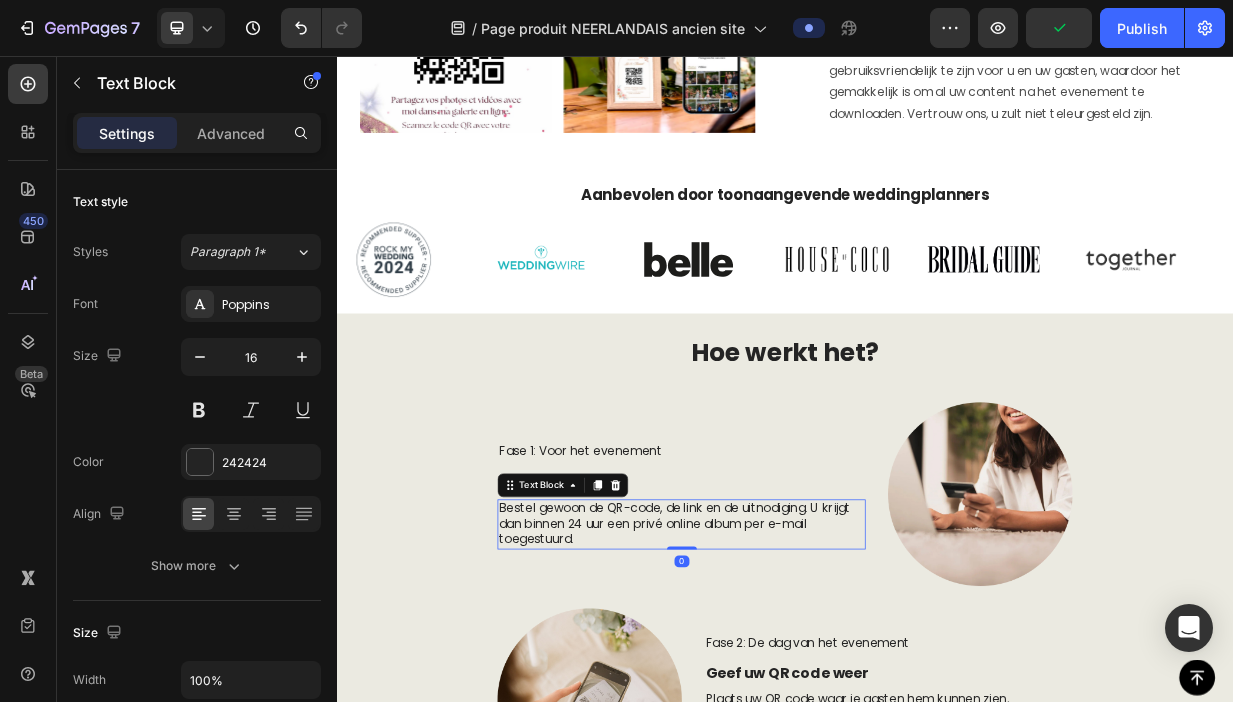 click on "Bestel gewoon de QR-code, de link en de uitnodiging. U krijgt dan binnen 24 uur een privé online album per e-mail toegestuurd." at bounding box center (798, 683) 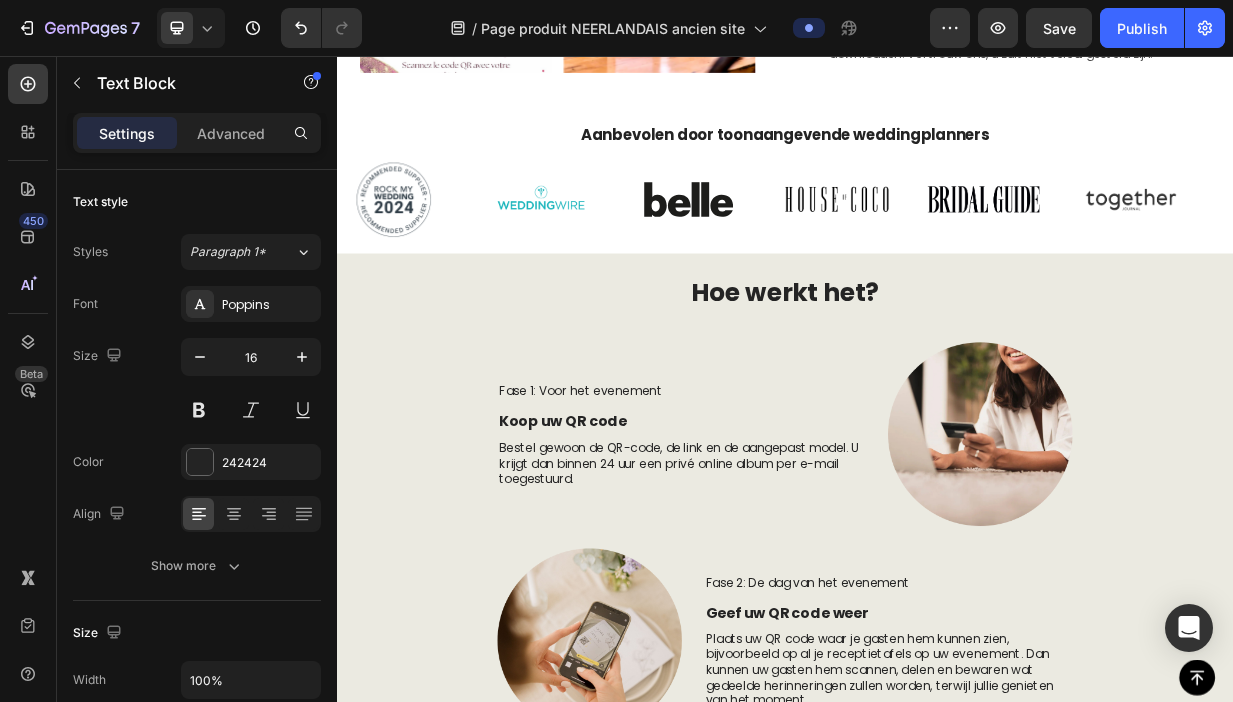 scroll, scrollTop: 1687, scrollLeft: 0, axis: vertical 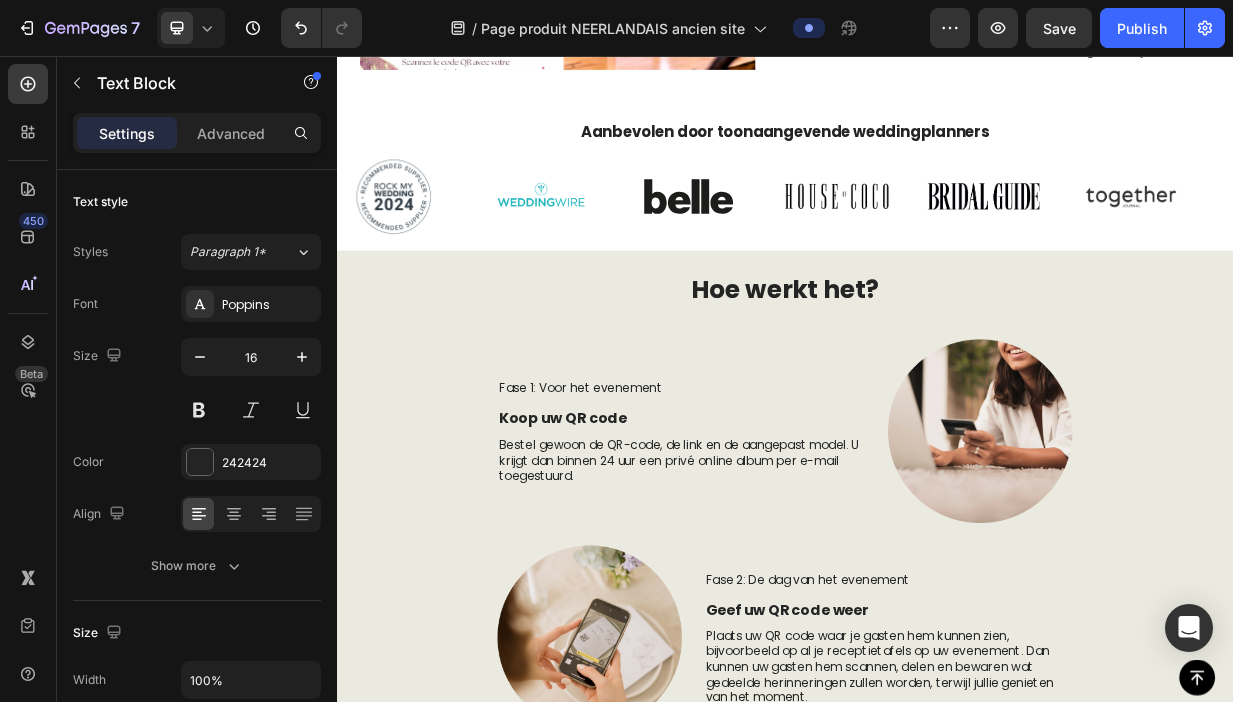 click on "Bestel gewoon de QR-code, de link en de aangepast model. U krijgt dan binnen 24 uur een privé online album per e-mail toegestuurd." at bounding box center [798, 599] 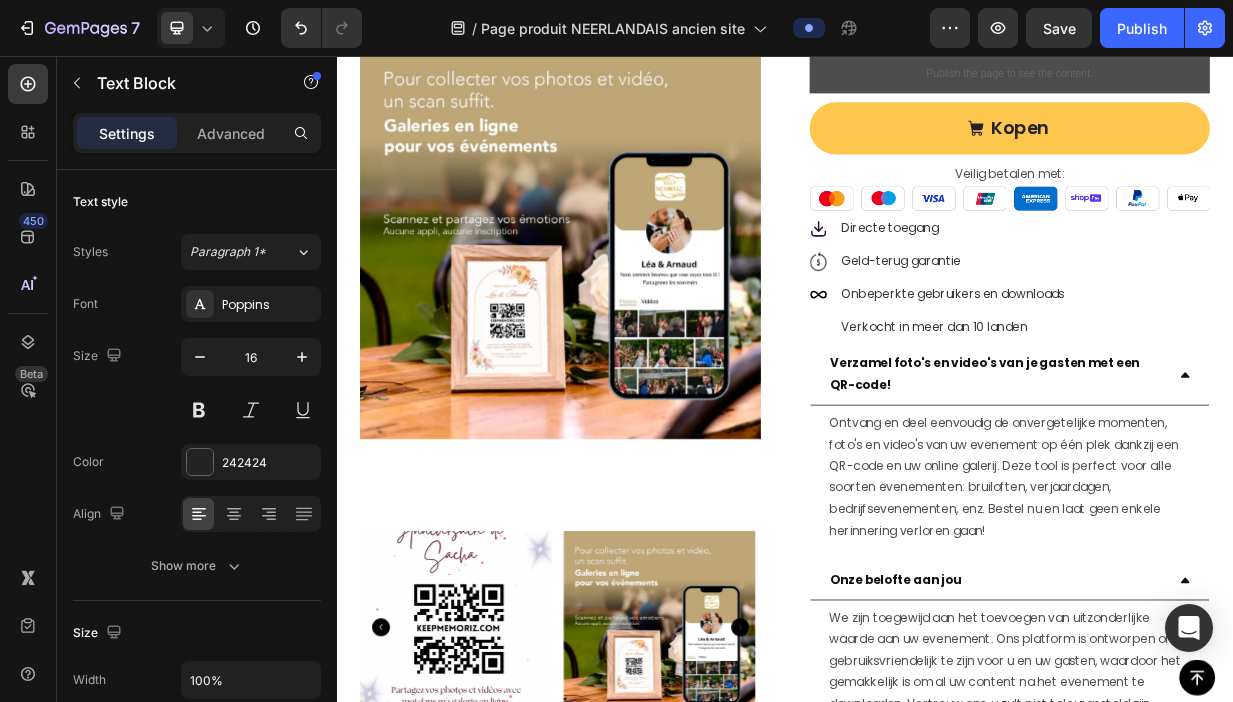 scroll, scrollTop: 756, scrollLeft: 0, axis: vertical 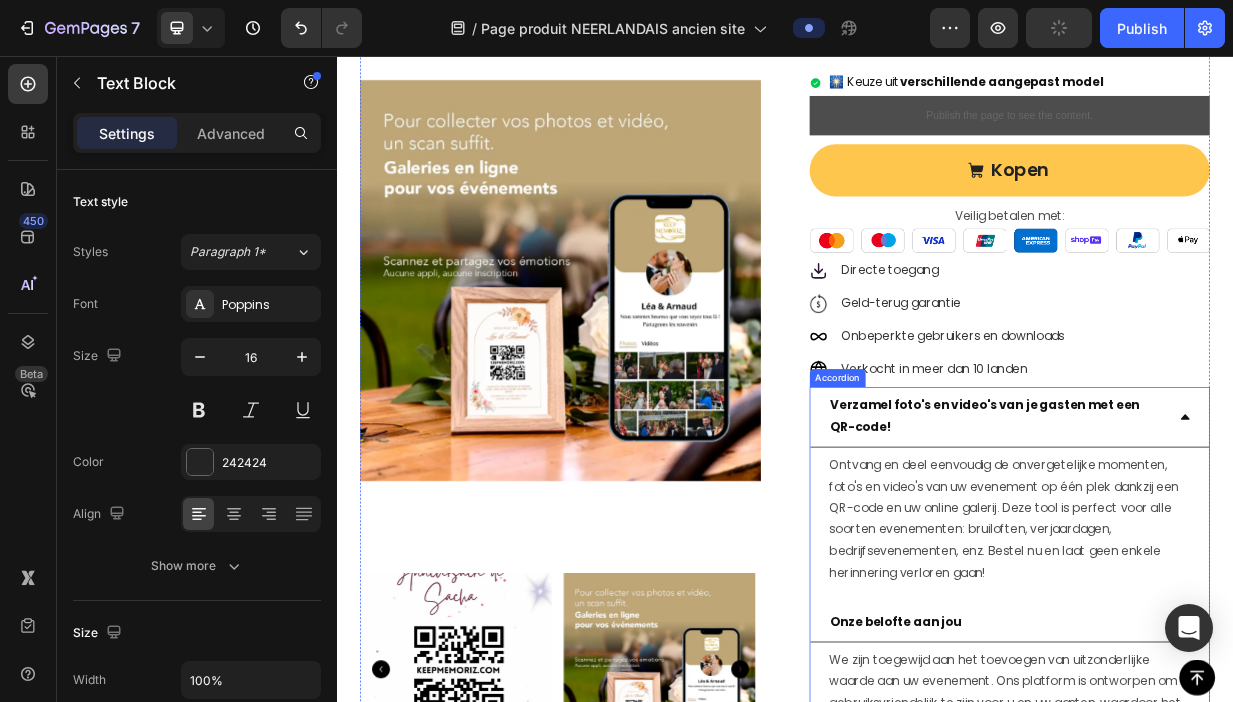 click on "Verzamel foto's en video's van je gasten met een QR-code!" at bounding box center (1222, 540) 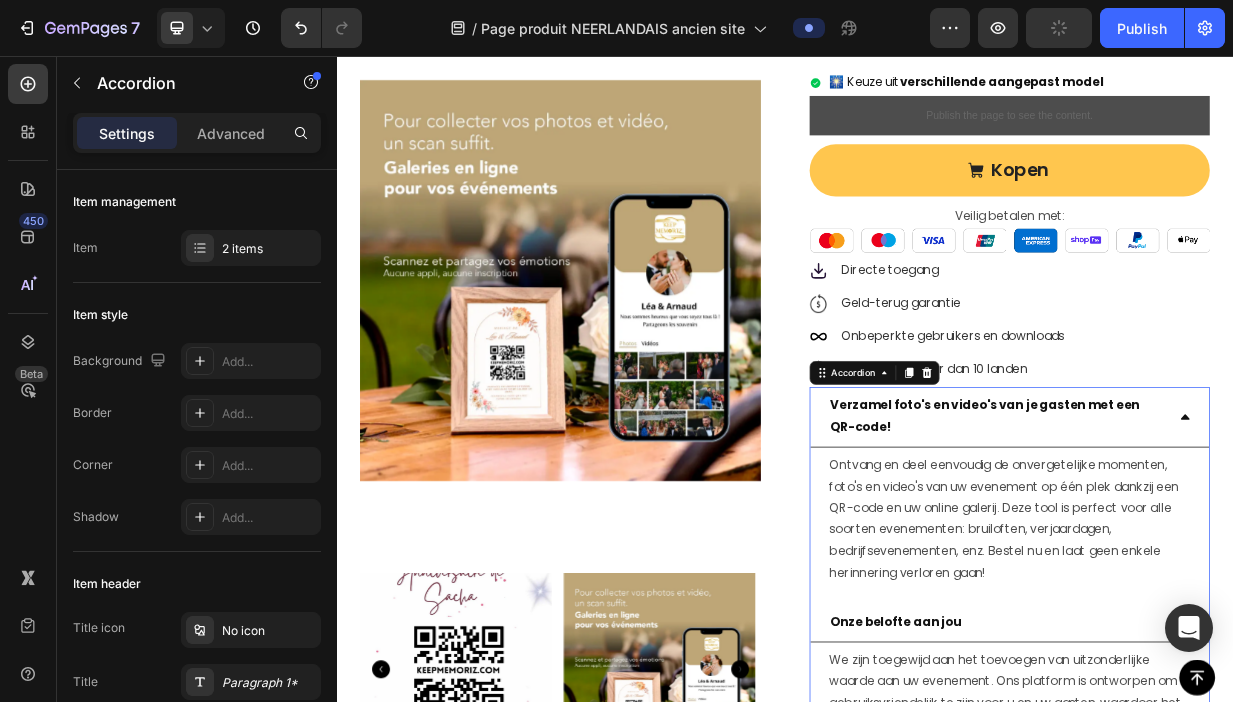 click on "Verzamel foto's en video's van je gasten met een QR-code!" at bounding box center [1222, 540] 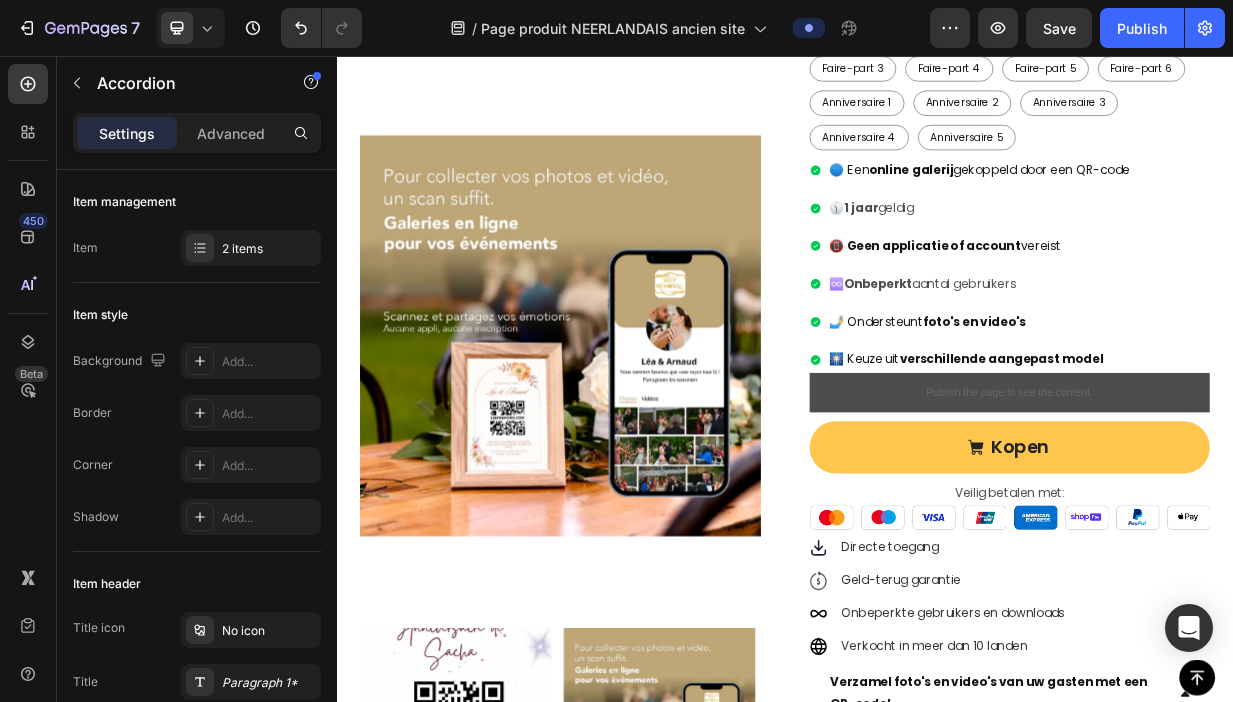 scroll, scrollTop: 380, scrollLeft: 0, axis: vertical 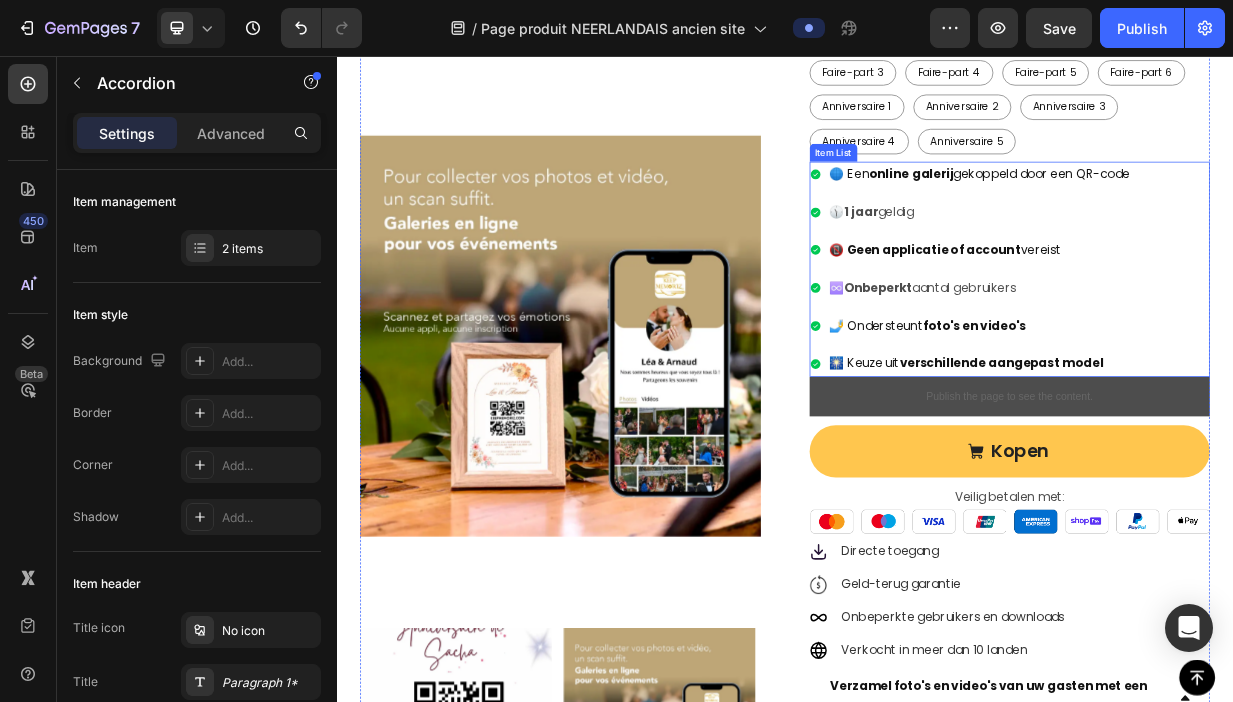 click on "verschillende aangepast model" at bounding box center [1227, 467] 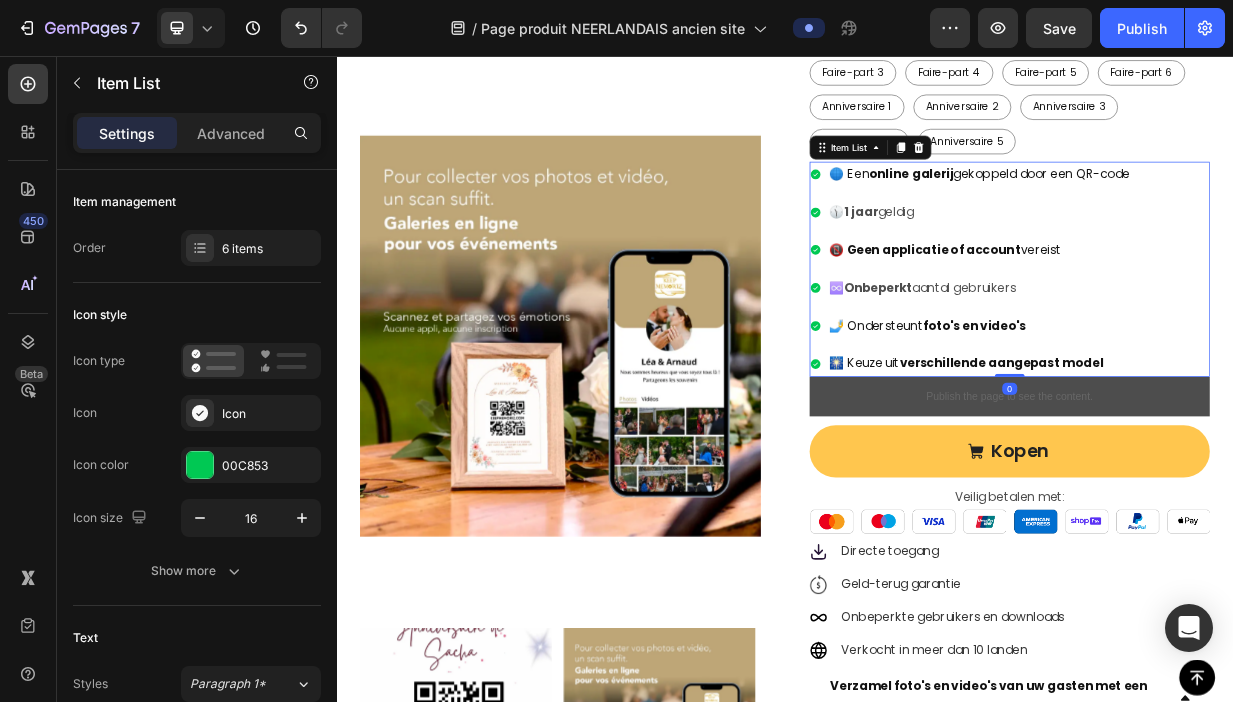 click on "verschillende aangepast model" at bounding box center (1227, 467) 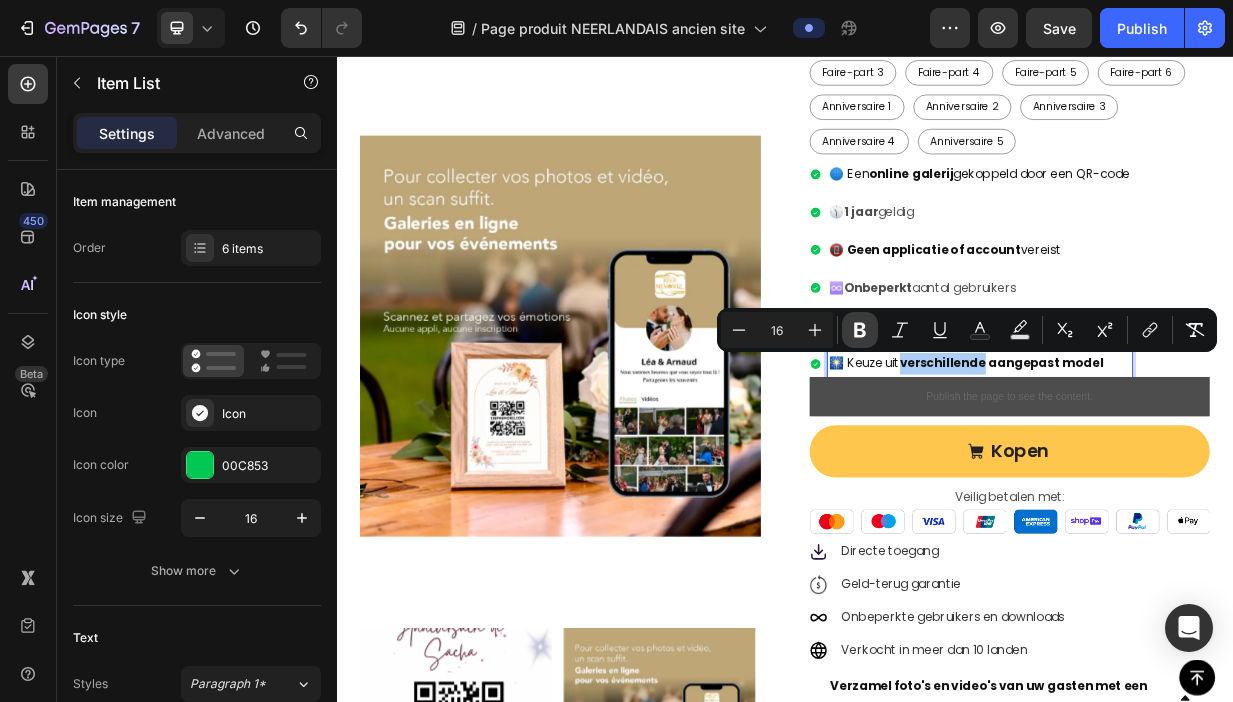 click 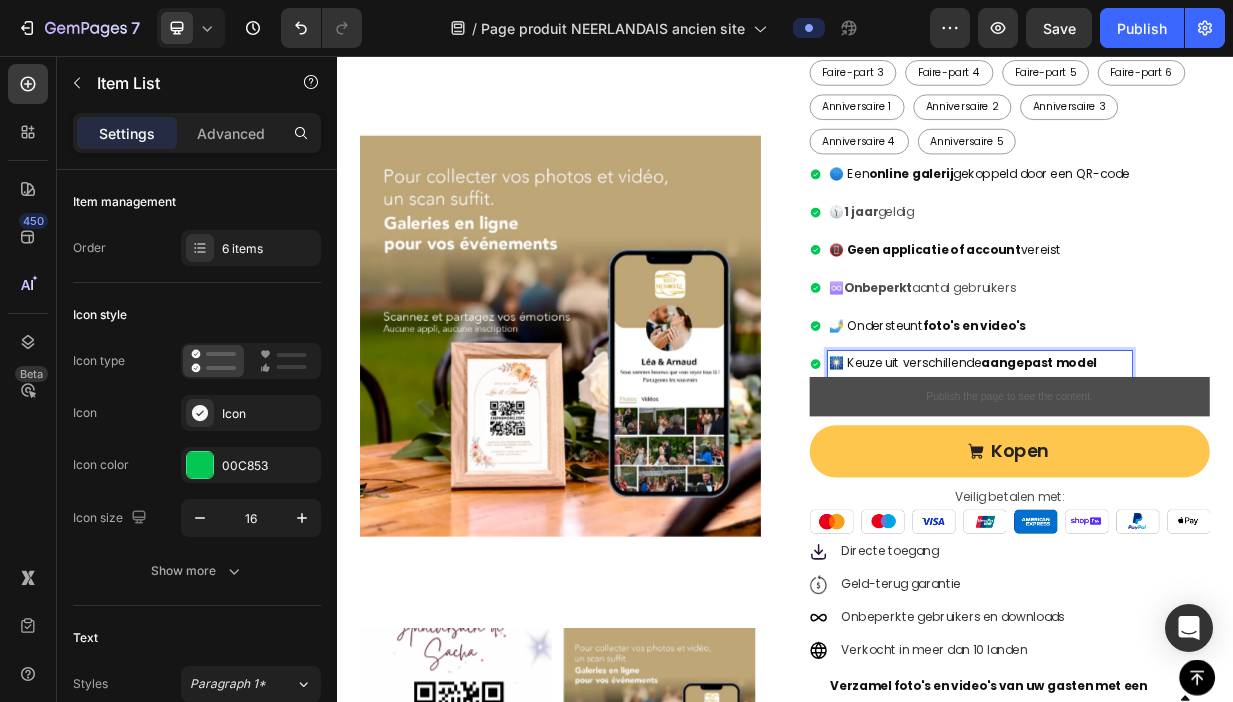 click on "🎆 Keuze uit verschillende  aangepast model" at bounding box center [1198, 468] 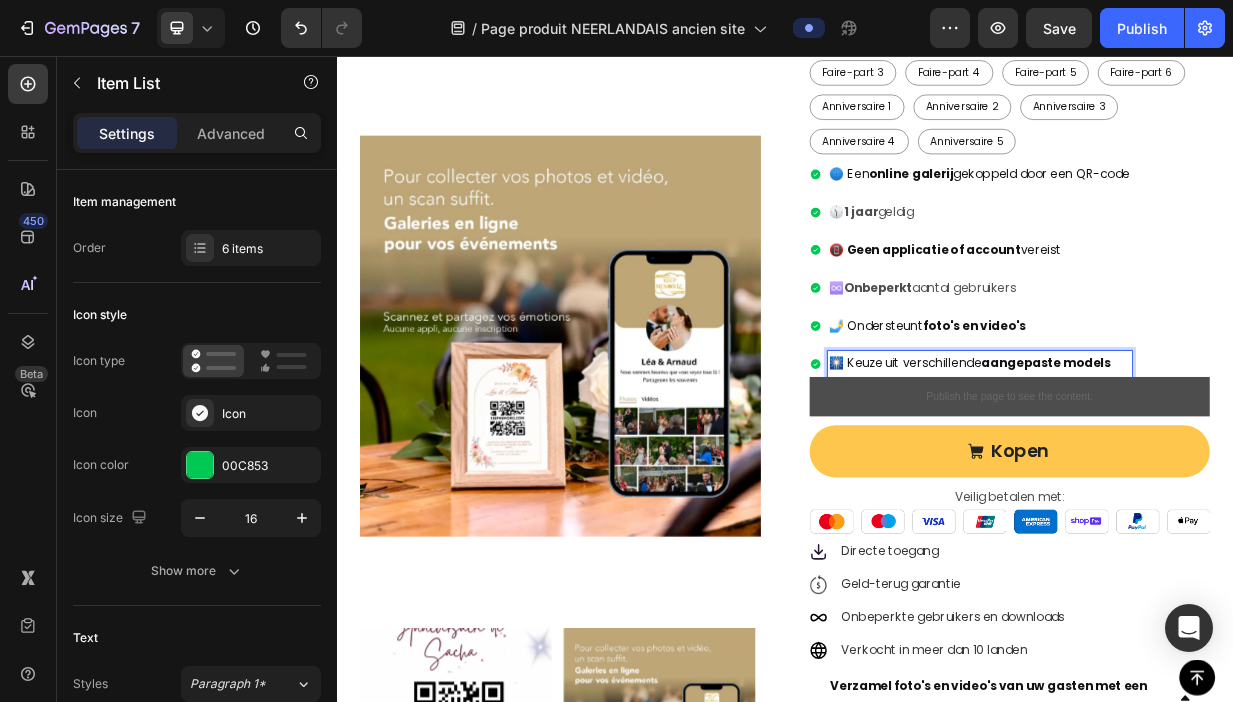 click on "aangepast models" at bounding box center [1287, 467] 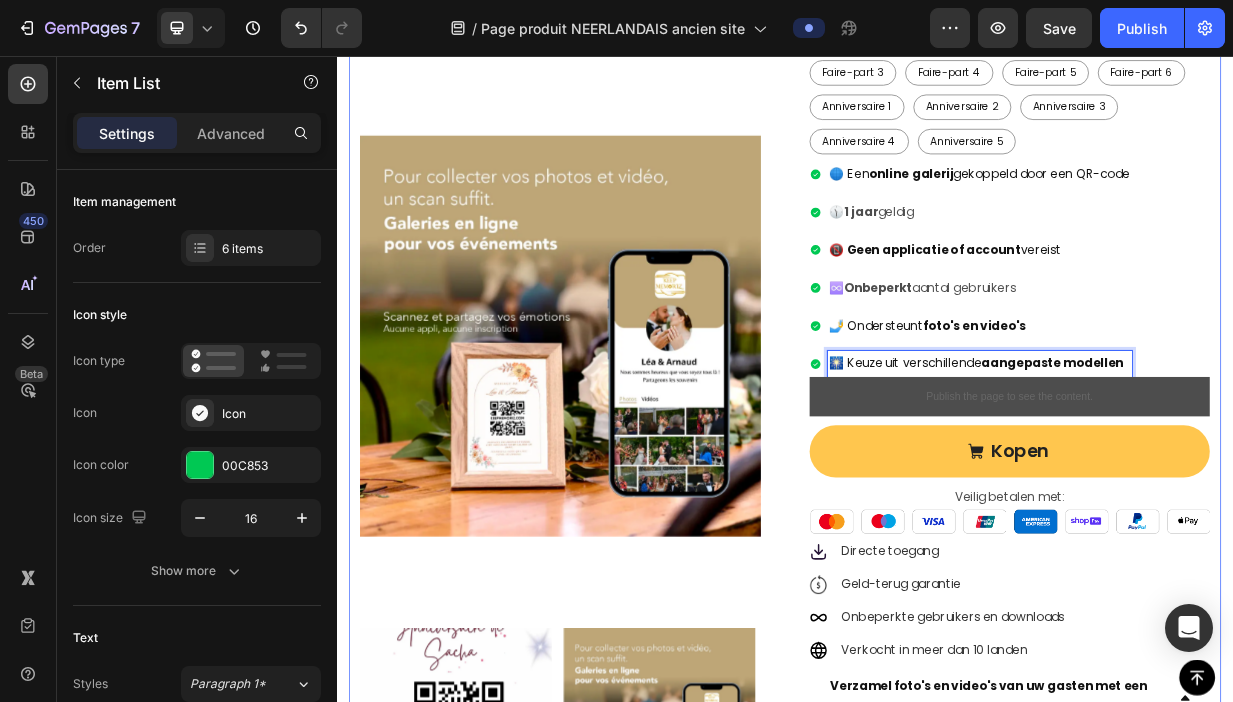 click on "Product Images Collectez les photos et les vidéos de vos invités sur une seule plateforme ! Product Title €47,99 Product Price Product Price €57,99 Product Price Product Price Een enkele betaling Text Block Row                Icon                Icon                Icon                Icon                Icon Icon List Hoz +250 5-sterren beoordelingen Text block Row QR code sans faire-part QR code sans faire-part QR code sans faire-part Faire-part 1 Faire-part 1 Faire-part 1 Faire-part 2 Faire-part 2 Faire-part 2 Faire-part 3 Faire-part 3 Faire-part 3 Faire-part 4 Faire-part 4 Faire-part 4 Faire-part 5 Faire-part 5 Faire-part 5 Faire-part 6 Faire-part 6 Faire-part 6 Anniversaire 1 Anniversaire 1 Anniversaire 1 Anniversaire 2 Anniversaire 2 Anniversaire 2 Anniversaire 3 Anniversaire 3 Anniversaire 3 Anniversaire 4 Anniversaire 4 Anniversaire 4 Anniversaire 5 Anniversaire 5 Anniversaire 5 Product Variants & Swatches 🌐 Een  online   galerij  gekoppeld door een QR-code 🕦    0" at bounding box center (937, 573) 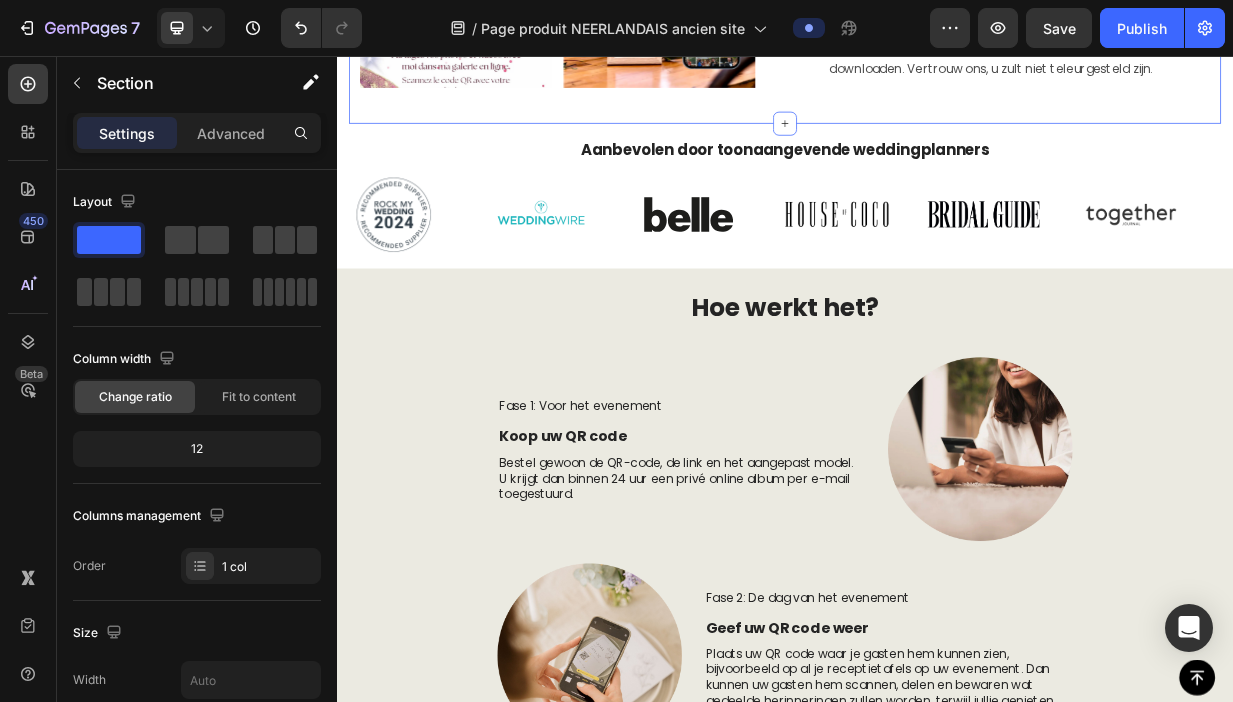 scroll, scrollTop: 1665, scrollLeft: 0, axis: vertical 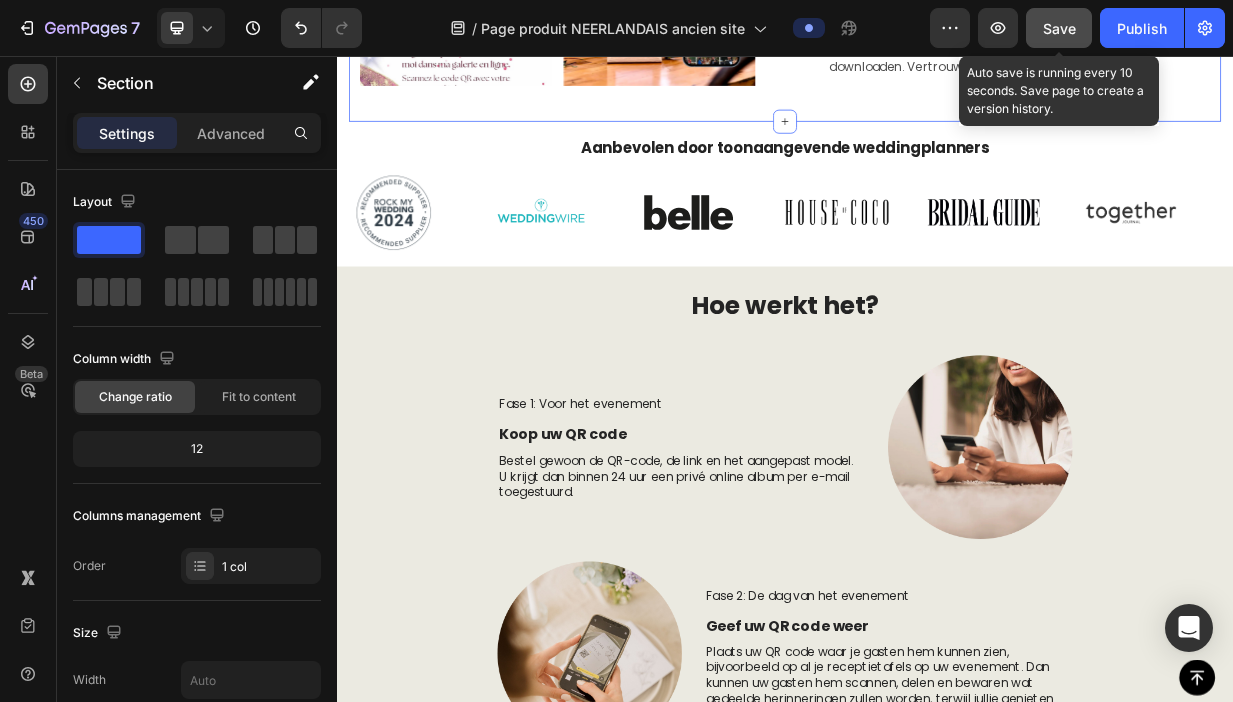 click on "Save" at bounding box center [1059, 28] 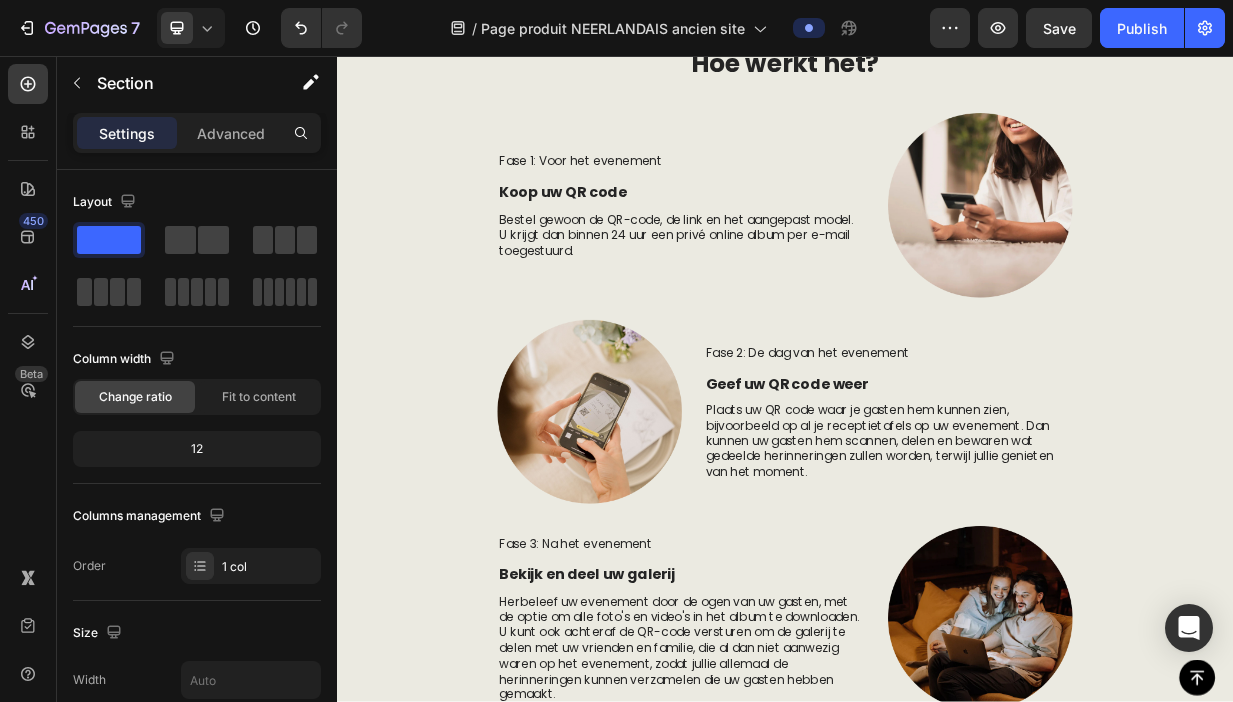 scroll, scrollTop: 1984, scrollLeft: 0, axis: vertical 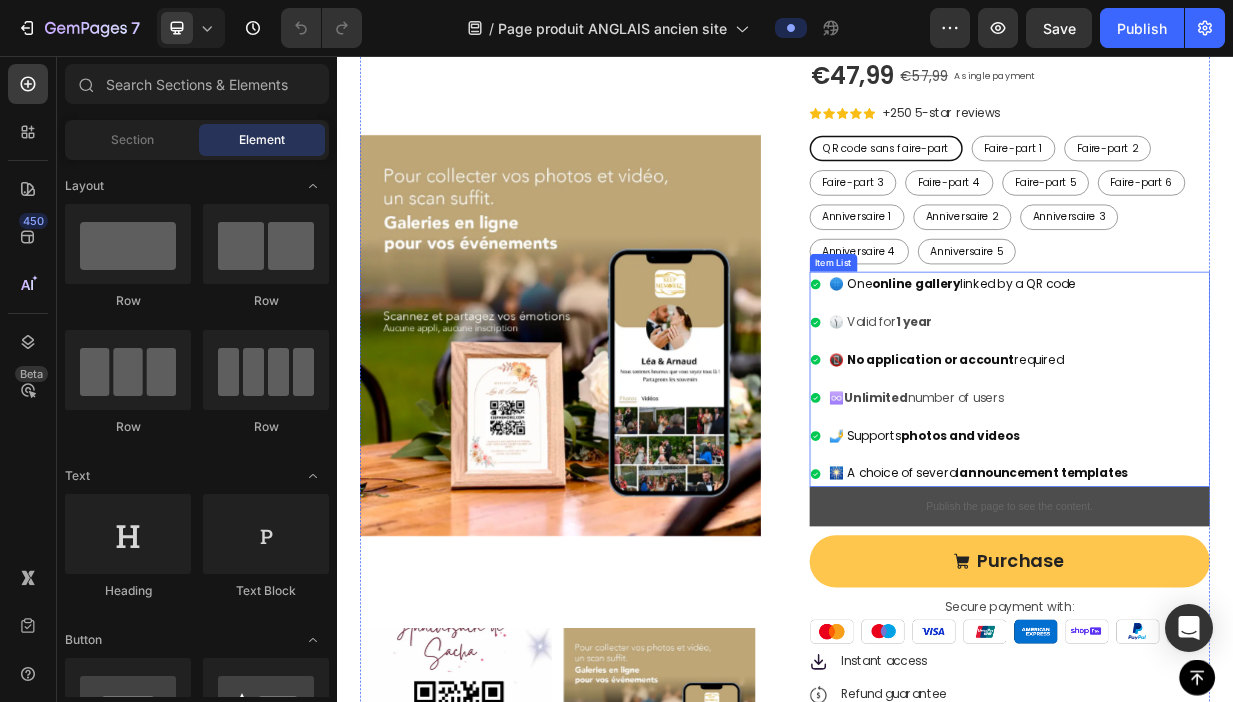 click on "announcement templates" at bounding box center (1284, 615) 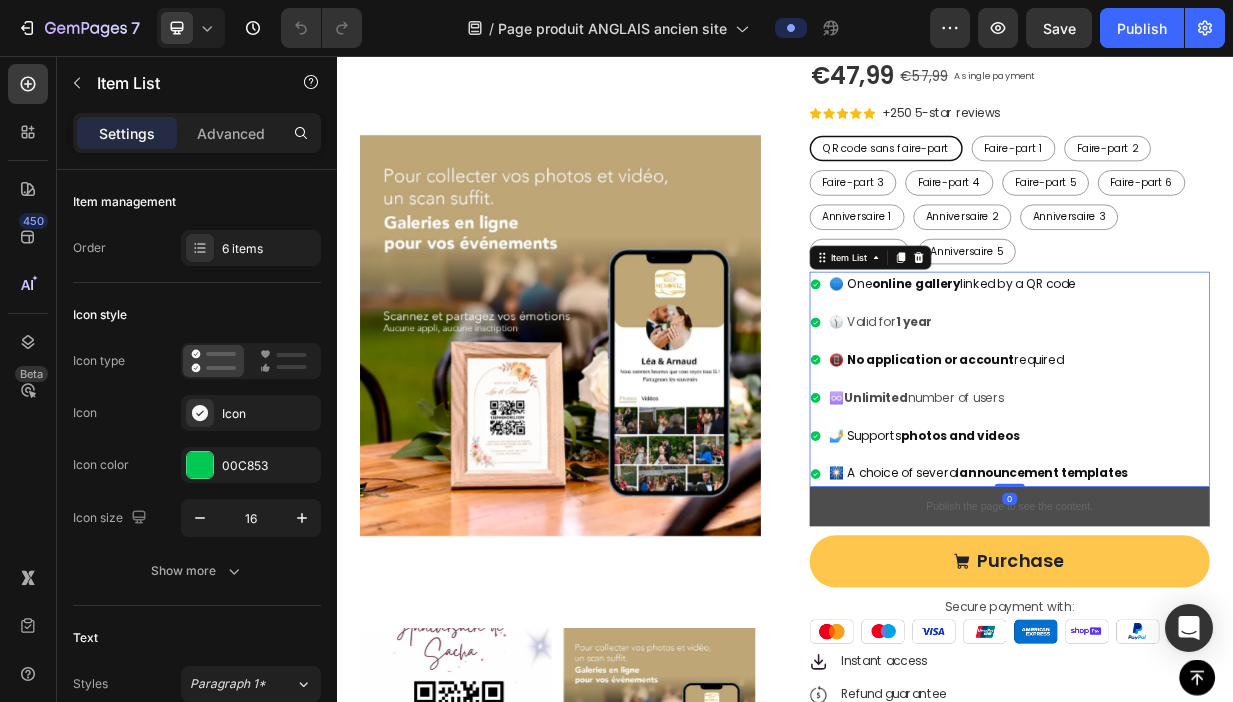 click on "announcement templates" at bounding box center (1284, 615) 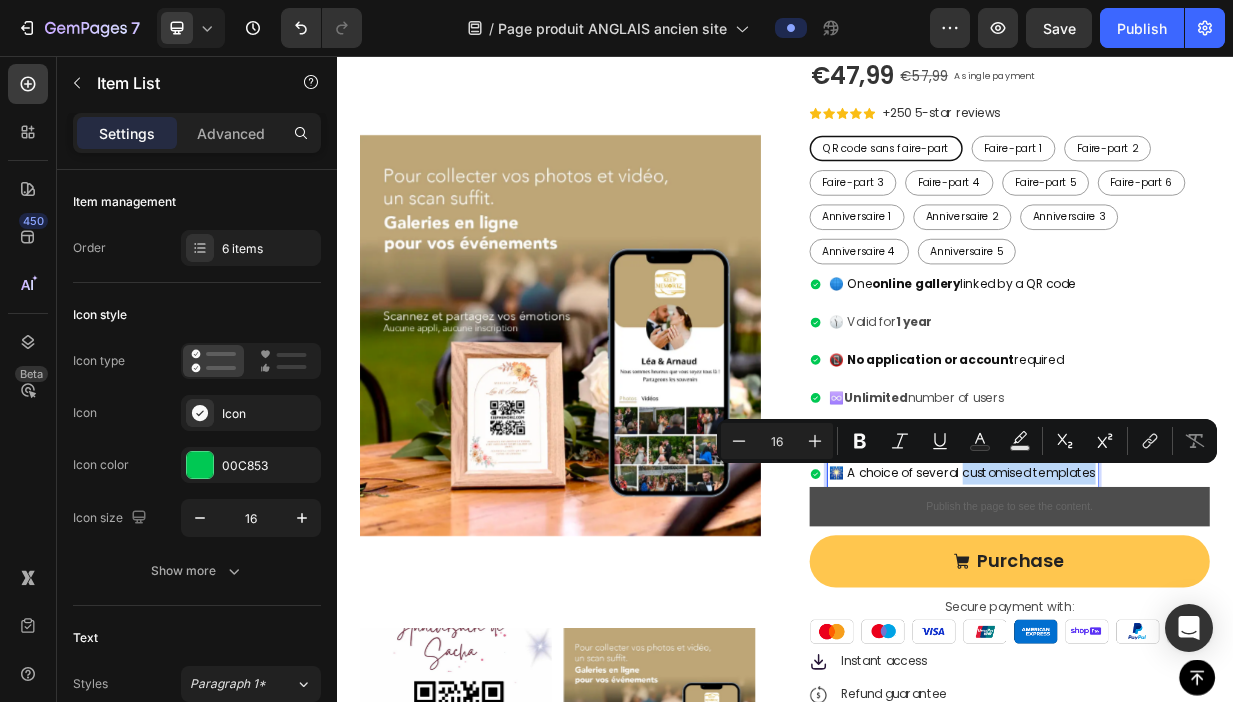 drag, startPoint x: 1163, startPoint y: 620, endPoint x: 1345, endPoint y: 612, distance: 182.17574 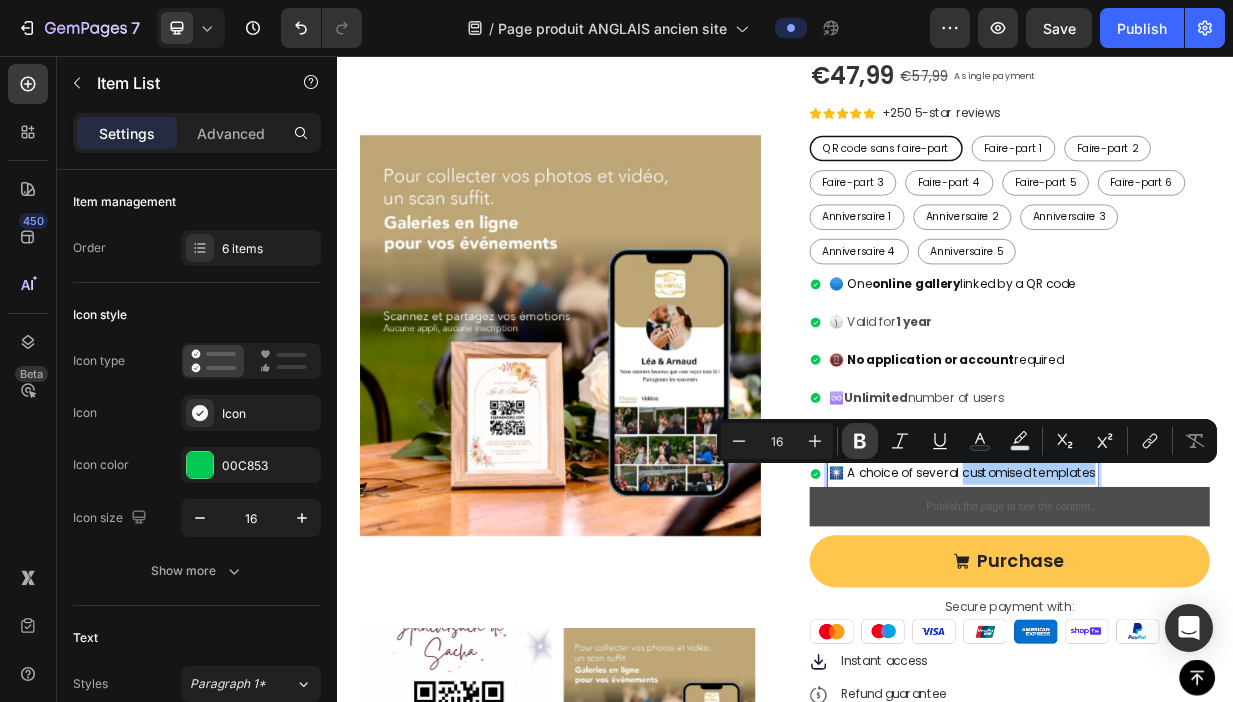 click 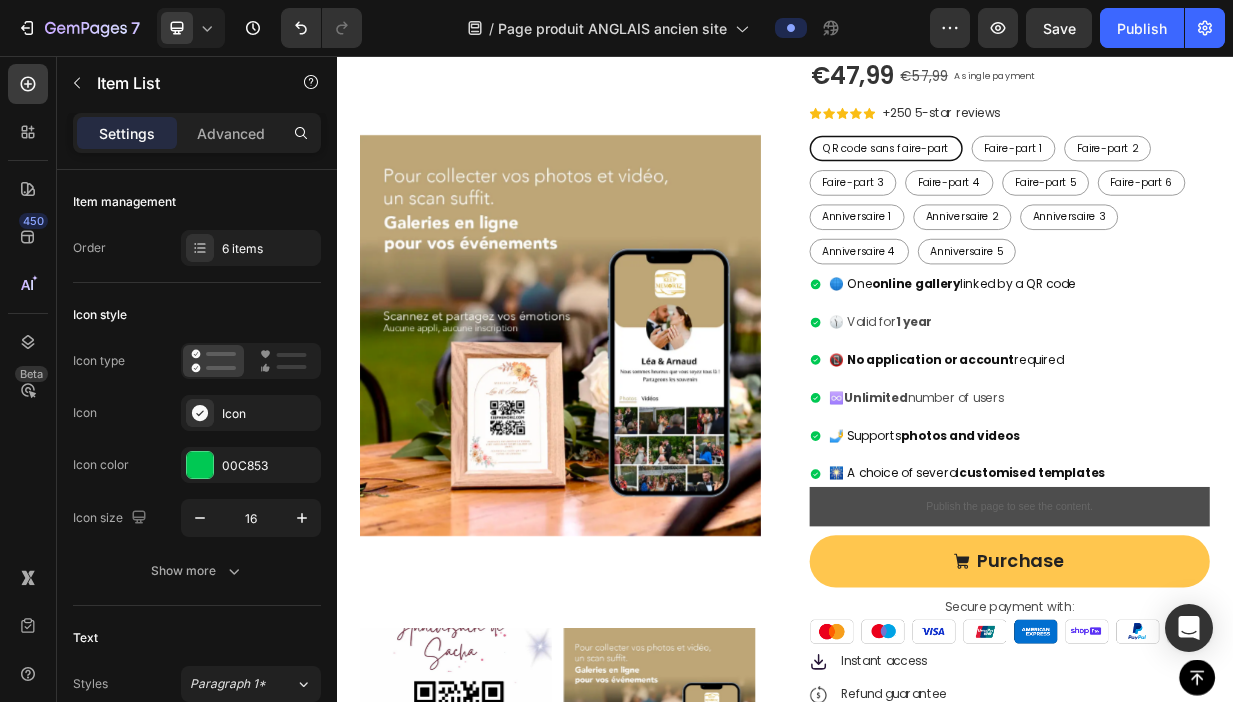 click on "customised templates" at bounding box center (1268, 615) 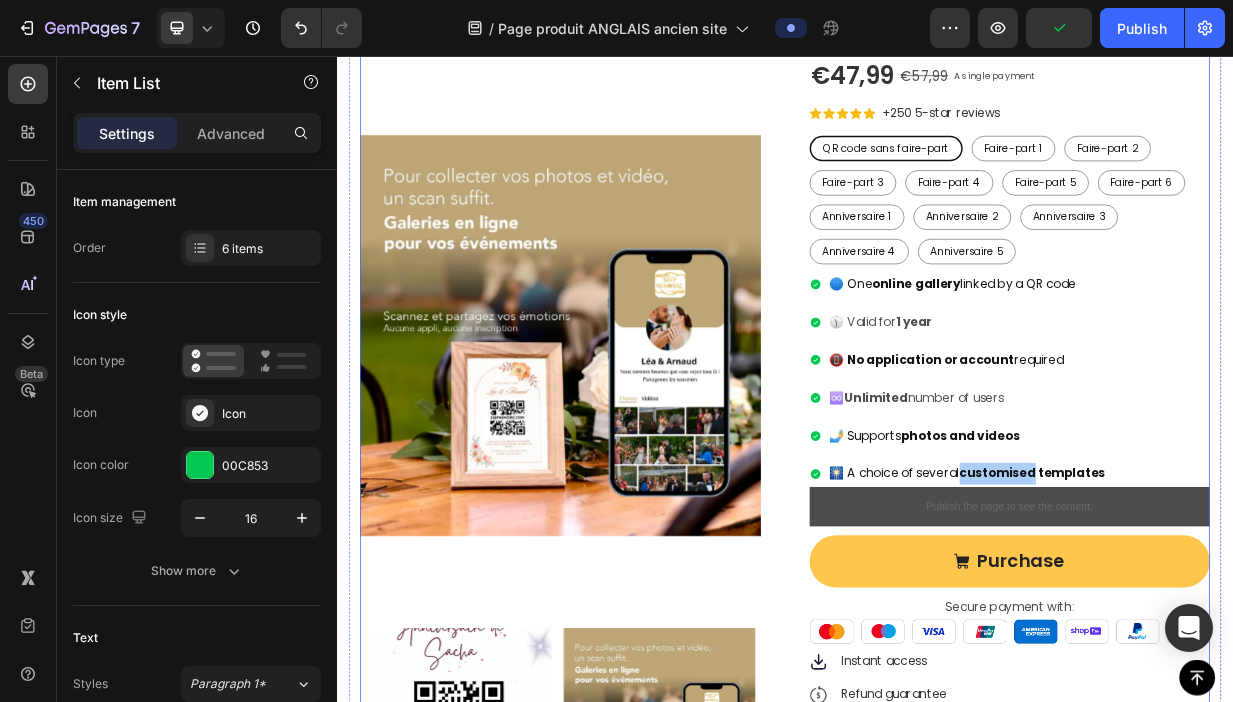 click on "Product Images Collectez les photos et les vidéos de vos invités sur une seule plateforme ! Product Title €47,99 Product Price Product Price €57,99 Product Price Product Price A single payment Text Block Row                Icon                Icon                Icon                Icon                Icon Icon List Hoz +250 5-star reviews Text block Row QR code sans faire-part QR code sans faire-part QR code sans faire-part Faire-part 1 Faire-part 1 Faire-part 1 Faire-part 2 Faire-part 2 Faire-part 2 Faire-part 3 Faire-part 3 Faire-part 3 Faire-part 4 Faire-part 4 Faire-part 4 Faire-part 5 Faire-part 5 Faire-part 5 Faire-part 6 Faire-part 6 Faire-part 6 Anniversaire 1 Anniversaire 1 Anniversaire 1 Anniversaire 2 Anniversaire 2 Anniversaire 2 Anniversaire 3 Anniversaire 3 Anniversaire 3 Anniversaire 4 Anniversaire 4 Anniversaire 4 Anniversaire 5 Anniversaire 5 Anniversaire 5 Product Variants & Swatches 🌐 One  online   gallery  linked by a QR code 🕦 Valid for  1 year   0" at bounding box center (937, 692) 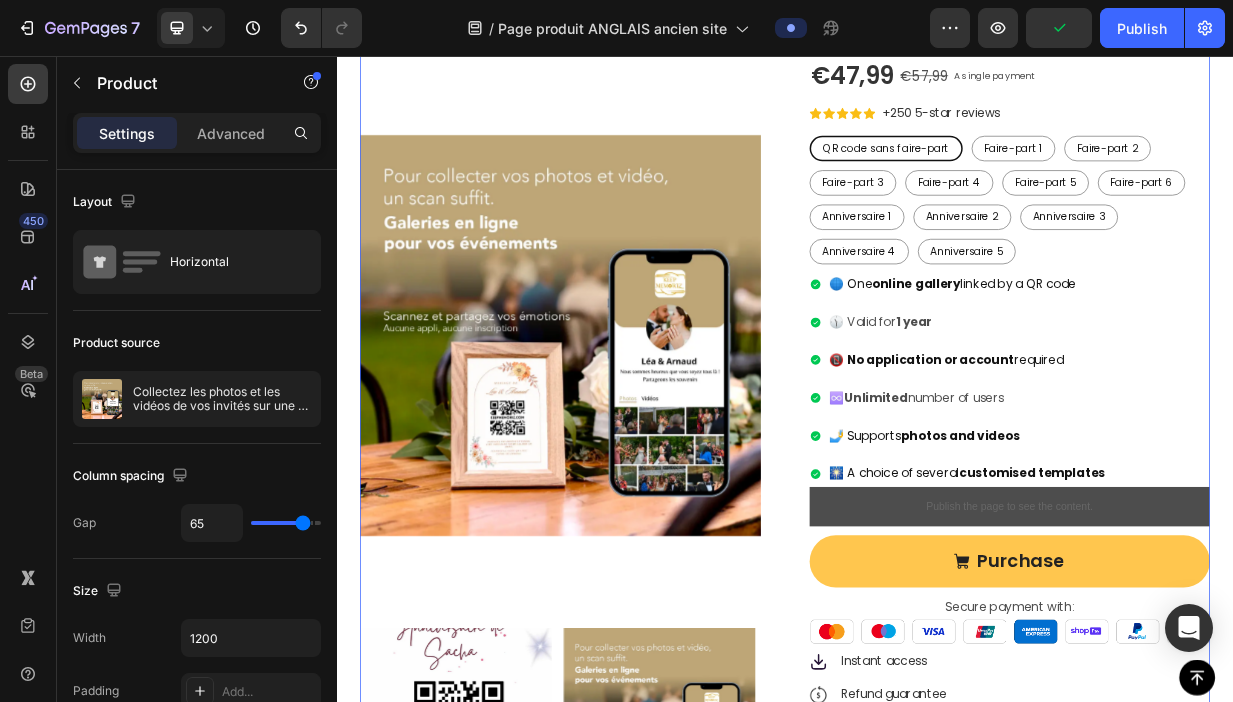 click on "Product Images Collectez les photos et les vidéos de vos invités sur une seule plateforme ! Product Title €47,99 Product Price Product Price €57,99 Product Price Product Price A single payment Text Block Row                Icon                Icon                Icon                Icon                Icon Icon List Hoz +250 5-star reviews Text block Row QR code sans faire-part QR code sans faire-part QR code sans faire-part Faire-part 1 Faire-part 1 Faire-part 1 Faire-part 2 Faire-part 2 Faire-part 2 Faire-part 3 Faire-part 3 Faire-part 3 Faire-part 4 Faire-part 4 Faire-part 4 Faire-part 5 Faire-part 5 Faire-part 5 Faire-part 6 Faire-part 6 Faire-part 6 Anniversaire 1 Anniversaire 1 Anniversaire 1 Anniversaire 2 Anniversaire 2 Anniversaire 2 Anniversaire 3 Anniversaire 3 Anniversaire 3 Anniversaire 4 Anniversaire 4 Anniversaire 4 Anniversaire 5 Anniversaire 5 Anniversaire 5 Product Variants & Swatches 🌐 One  online   gallery  linked by a QR code 🕦 Valid for  1 year Image" at bounding box center [937, 692] 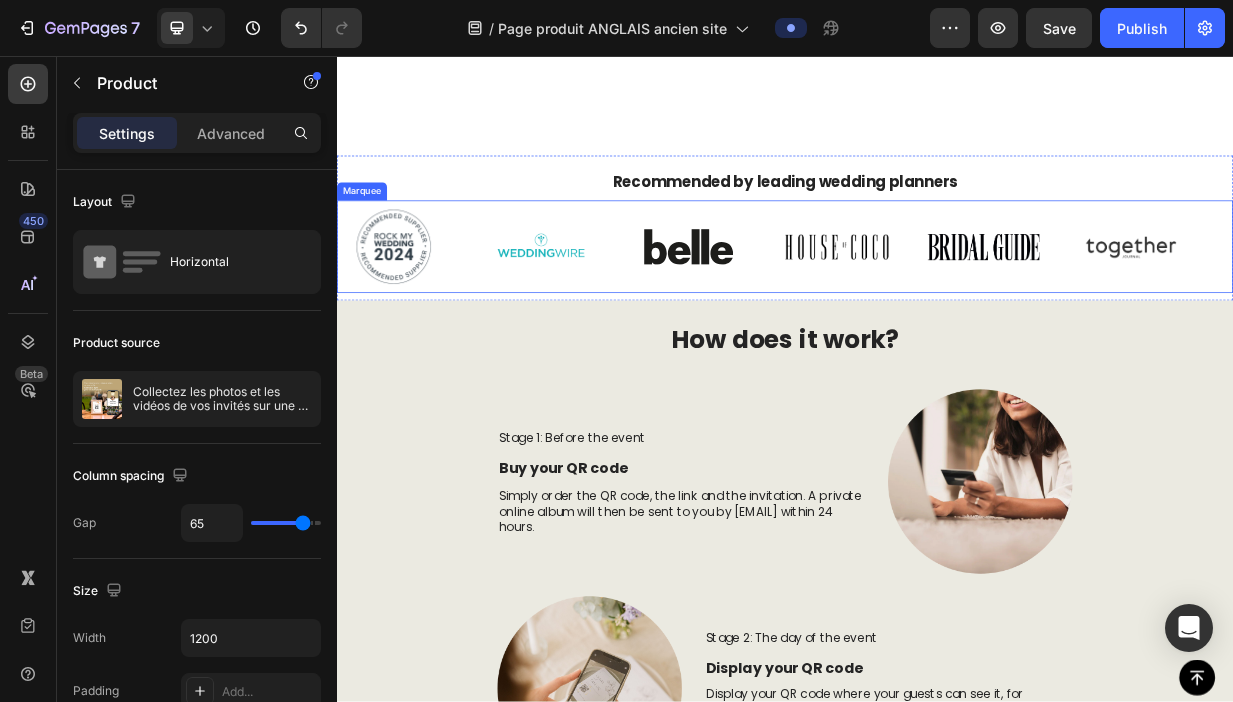 scroll, scrollTop: 1731, scrollLeft: 0, axis: vertical 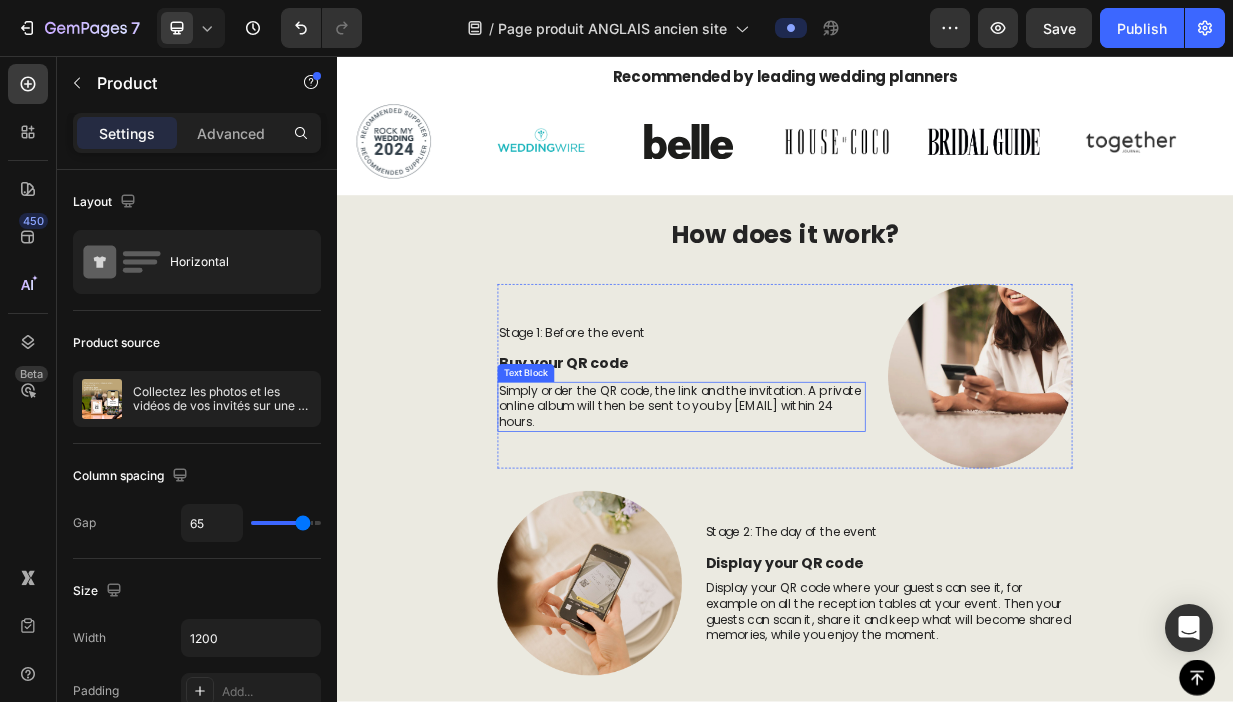 click on "Simply order the QR code, the link and the invitation. A private online album will then be sent to you by email within 24 hours." at bounding box center (798, 526) 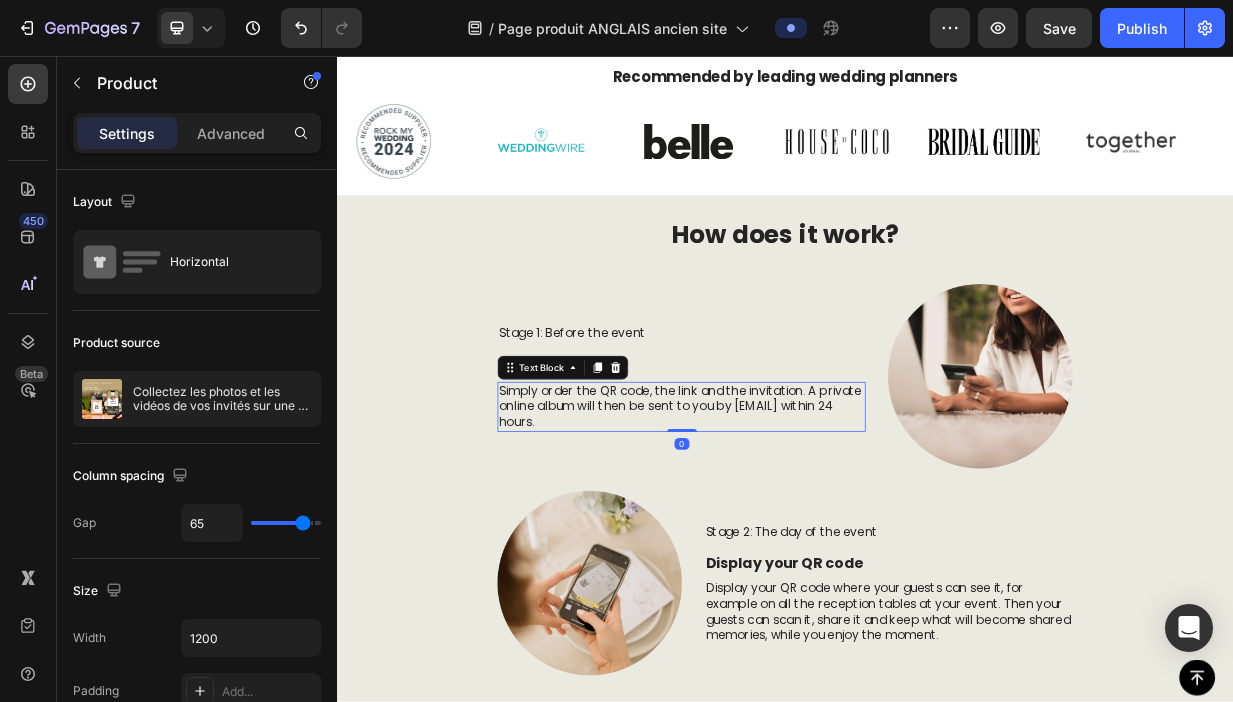 click on "Simply order the QR code, the link and the invitation. A private online album will then be sent to you by email within 24 hours." at bounding box center [798, 526] 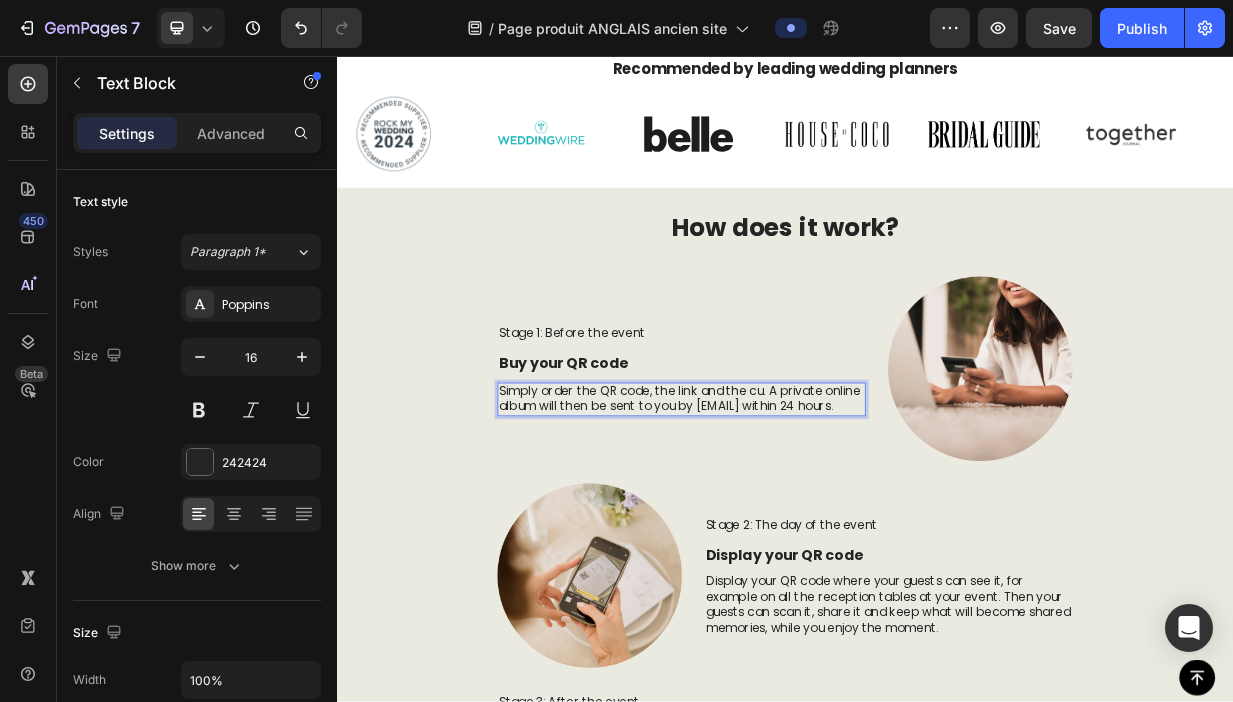 scroll, scrollTop: 1731, scrollLeft: 0, axis: vertical 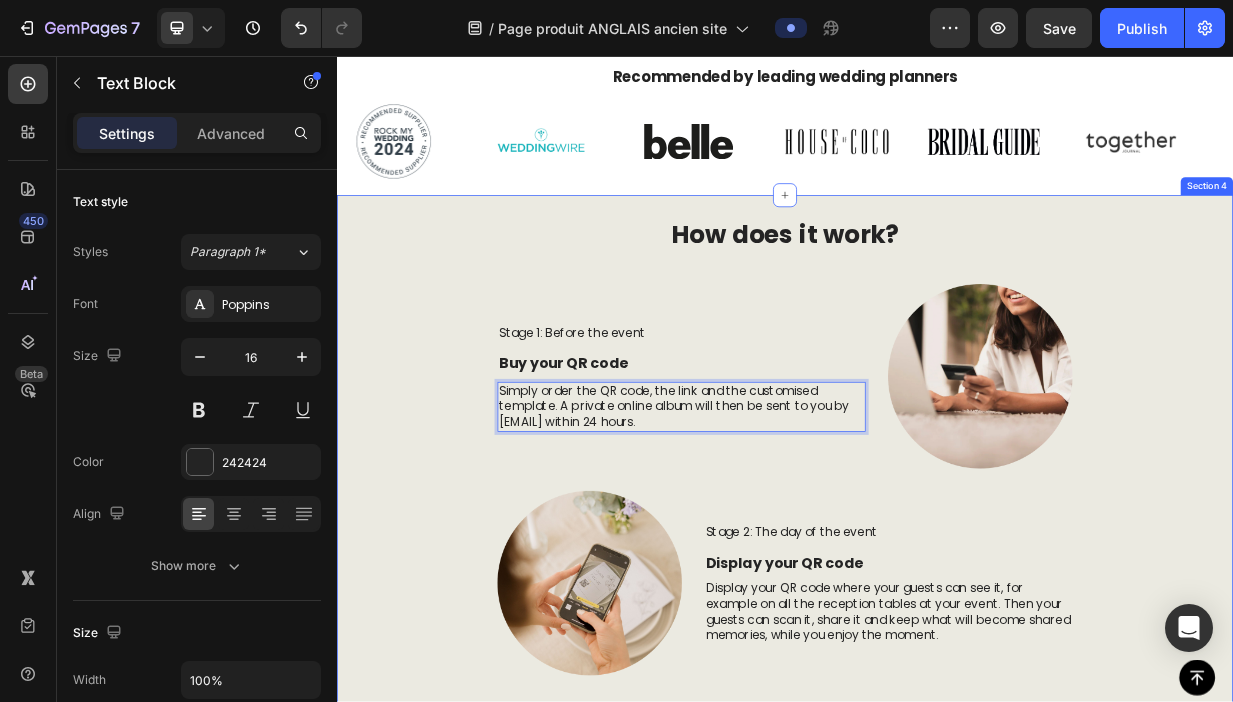 click on "How does it work? Heading Row Stage 1: Before the event Text Block Buy your QR code Text Block Simply order the QR code, the link and the customised template. A private online album will then be sent to you by email within 24 hours. Text Block   0 Image Row Image Stage 2: The day of the event Text Block Display your QR code Text Block Display your QR code where your guests can see it, for example on all the reception tables at your event. Then your guests can scan it, share it and keep what will become shared memories, while you enjoy the moment. Text Block Row Stage 3: After the event Text Block View and share your gallery Text Block Relive your event through the eyes of your guests, with the option of downloading all the photos and videos in the album. You can also send the QR code afterwards to share the gallery with your friends and family, who may or may not have been present at the event, so you can all collect the memories taken by your guests. Text Block Image Row" at bounding box center [937, 723] 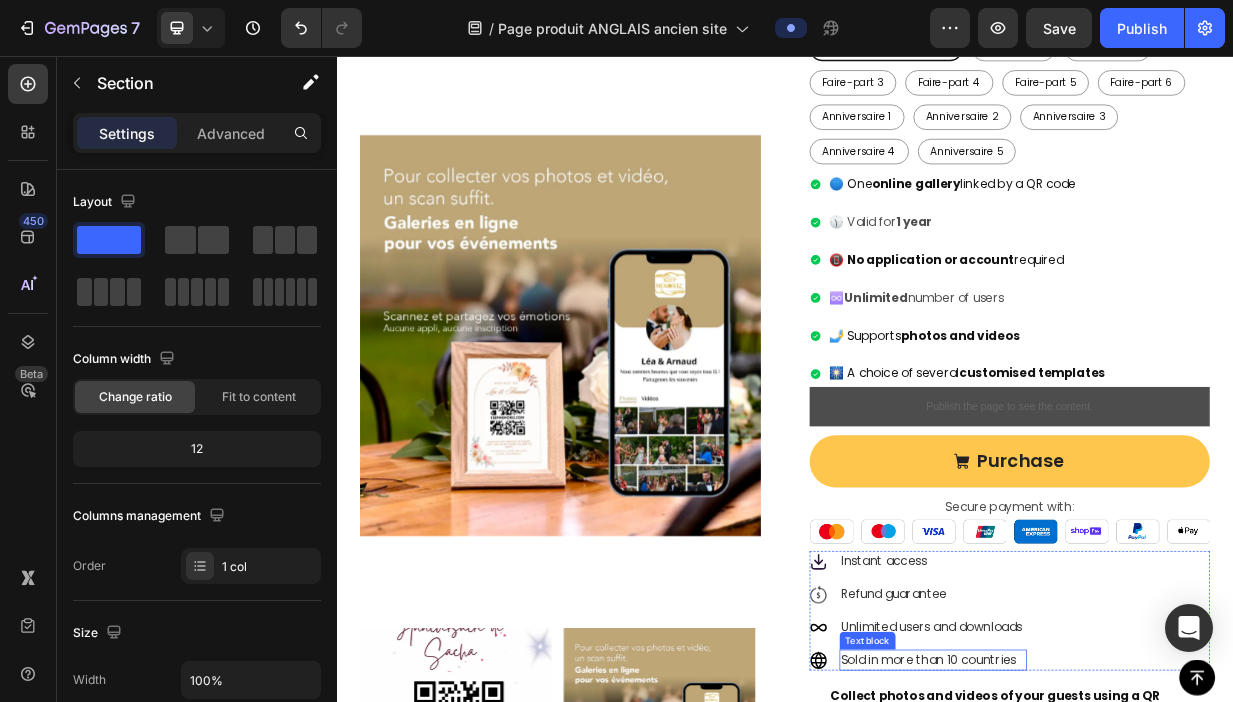 scroll, scrollTop: 365, scrollLeft: 0, axis: vertical 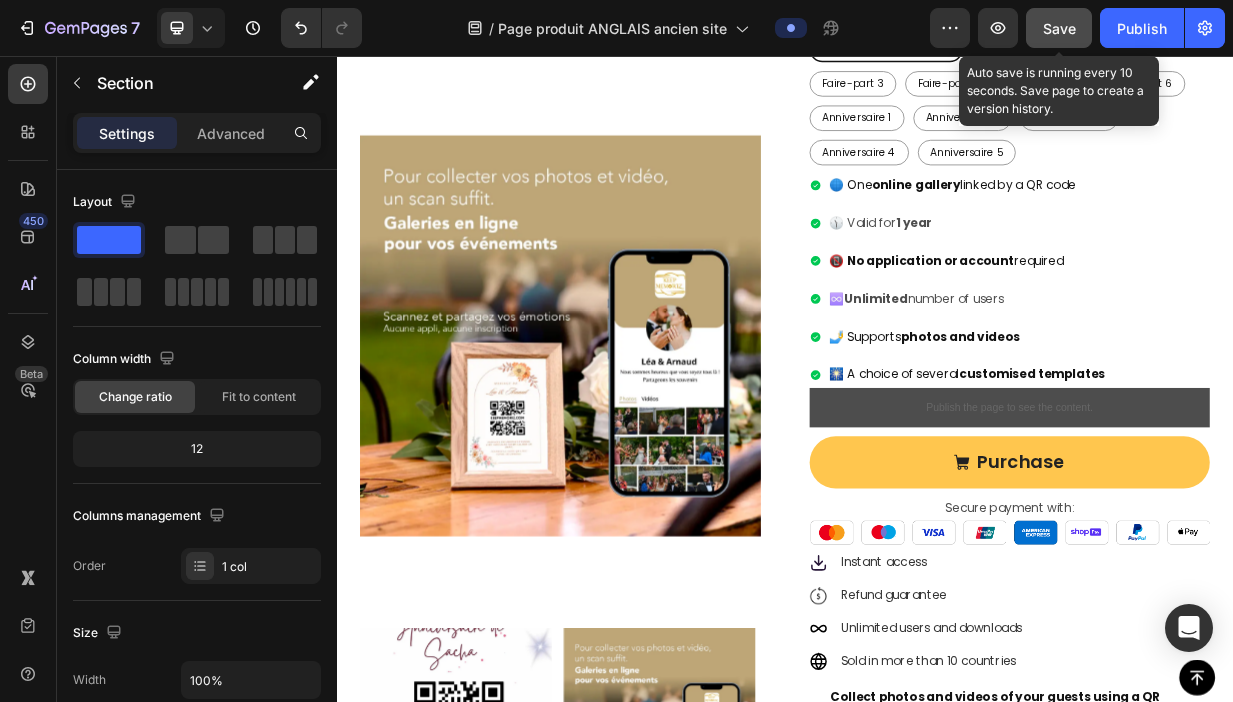 click on "Save" at bounding box center (1059, 28) 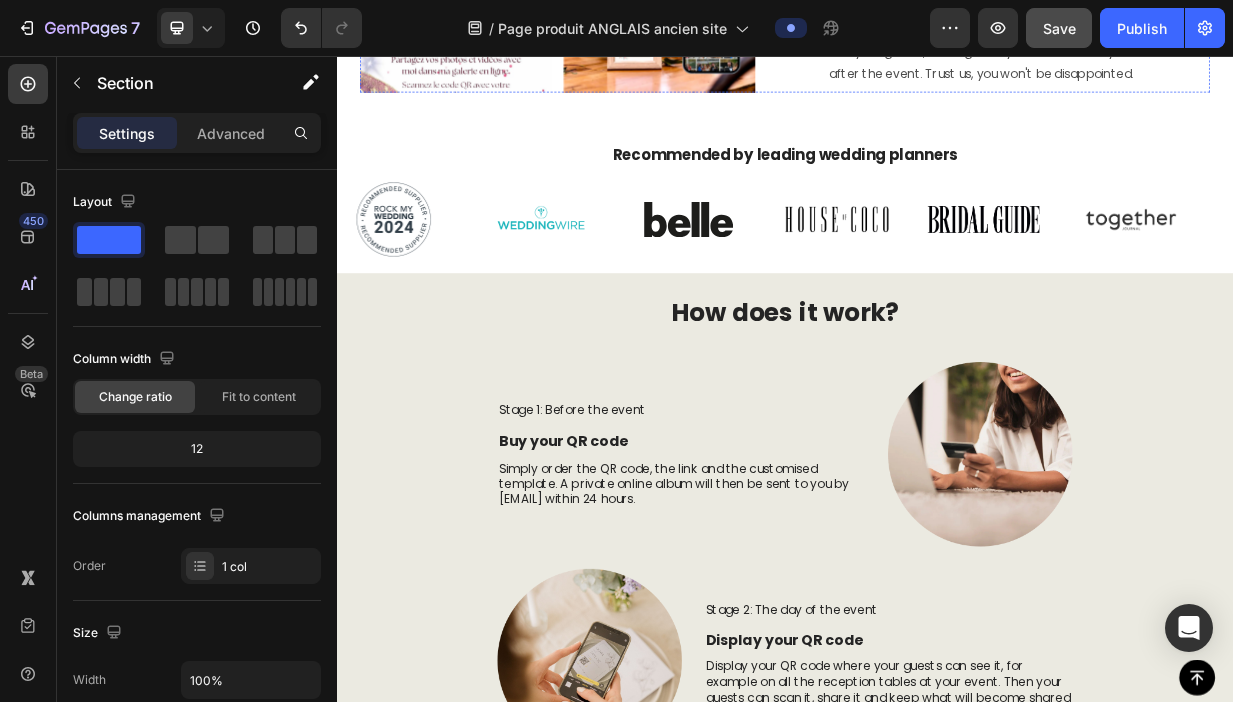 scroll, scrollTop: 1597, scrollLeft: 0, axis: vertical 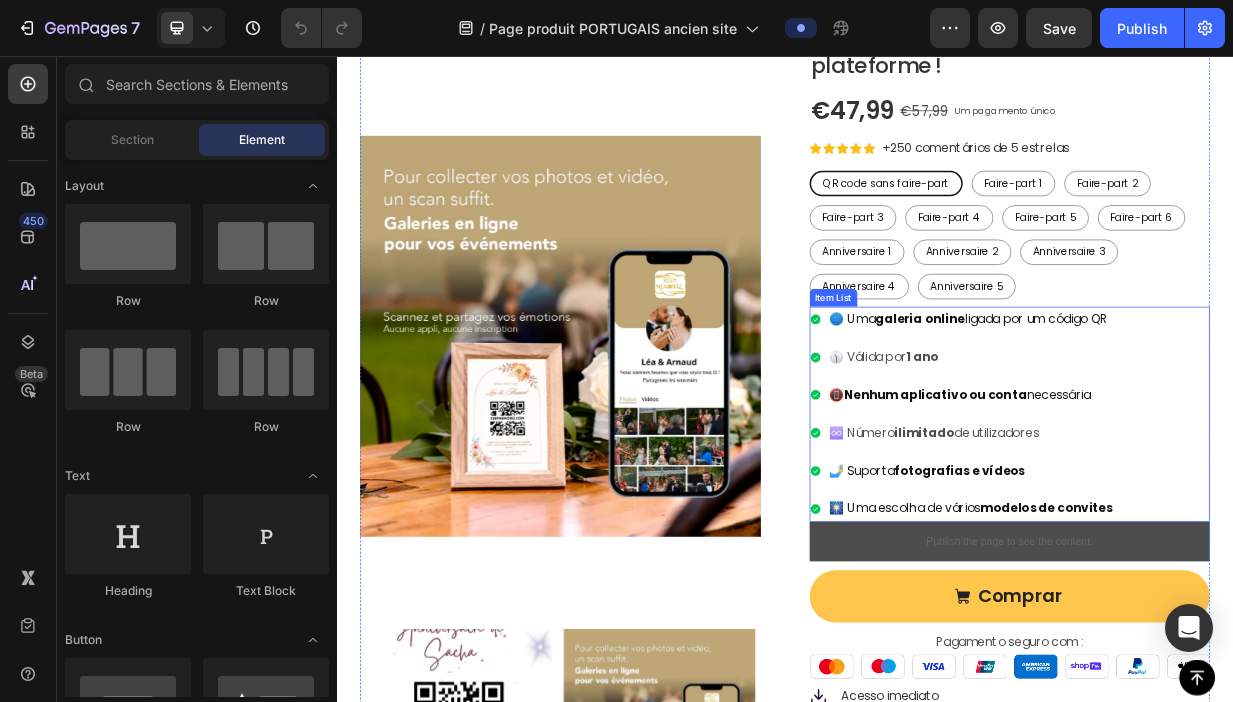 click on "modelos de convites" at bounding box center (1287, 661) 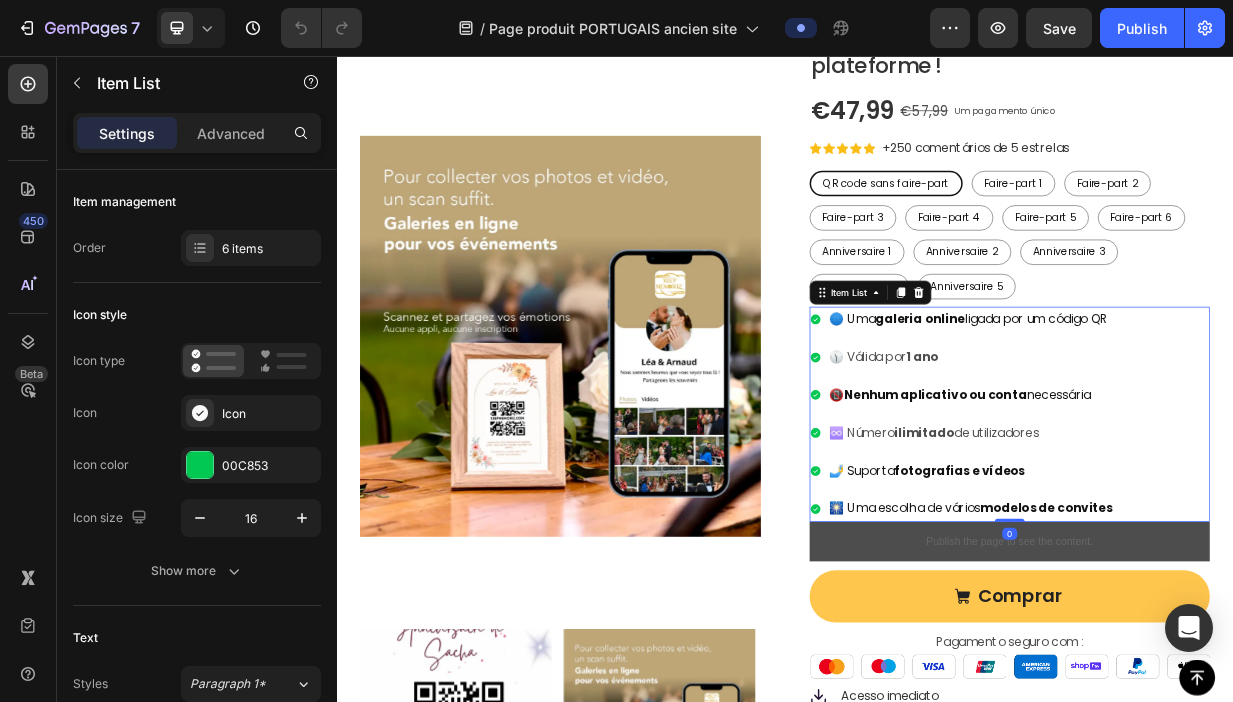 click on "modelos de convites" at bounding box center [1287, 661] 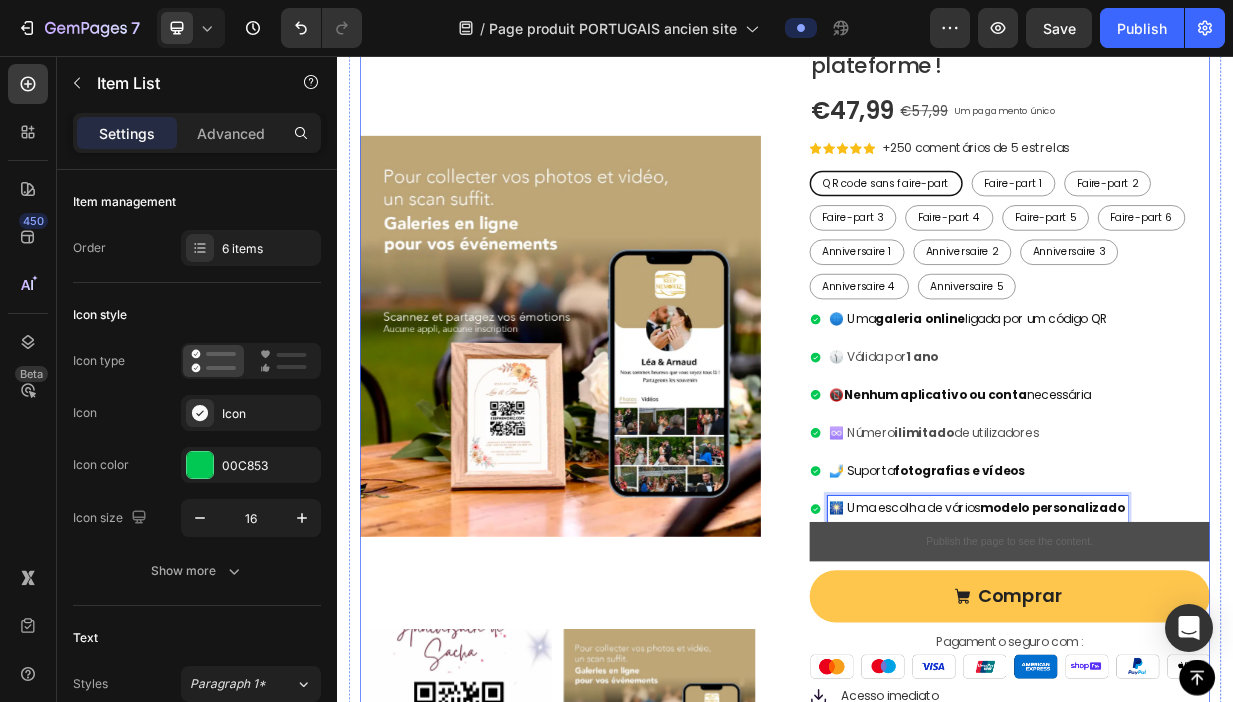 click on "Product Images Collectez les photos et les vidéos de vos invités sur une seule plateforme ! Product Title €47,99 Product Price Product Price €57,99 Product Price Product Price Um pagamento único Text Block Row                Icon                Icon                Icon                Icon                Icon Icon List Hoz +250 comentários de 5 estrelas Text block Row QR code sans faire-part QR code sans faire-part QR code sans faire-part Faire-part 1 Faire-part 1 Faire-part 1 Faire-part 2 Faire-part 2 Faire-part 2 Faire-part 3 Faire-part 3 Faire-part 3 Faire-part 4 Faire-part 4 Faire-part 4 Faire-part 5 Faire-part 5 Faire-part 5 Faire-part 6 Faire-part 6 Faire-part 6 Anniversaire 1 Anniversaire 1 Anniversaire 1 Anniversaire 2 Anniversaire 2 Anniversaire 2 Anniversaire 3 Anniversaire 3 Anniversaire 3 Anniversaire 4 Anniversaire 4 Anniversaire 4 Anniversaire 5 Anniversaire 5 Anniversaire 5 Product Variants & Swatches 🌐 Uma  galeria   online  ligada por um código QR 🕦" at bounding box center (937, 781) 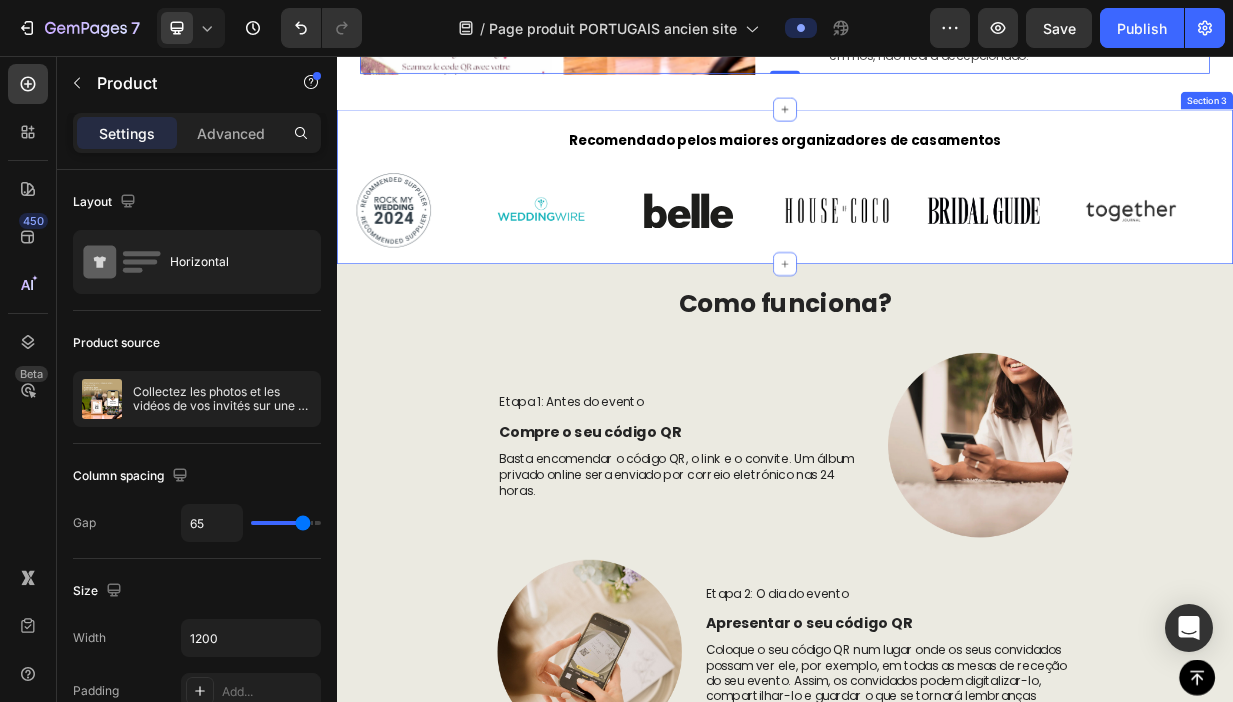 scroll, scrollTop: 1712, scrollLeft: 0, axis: vertical 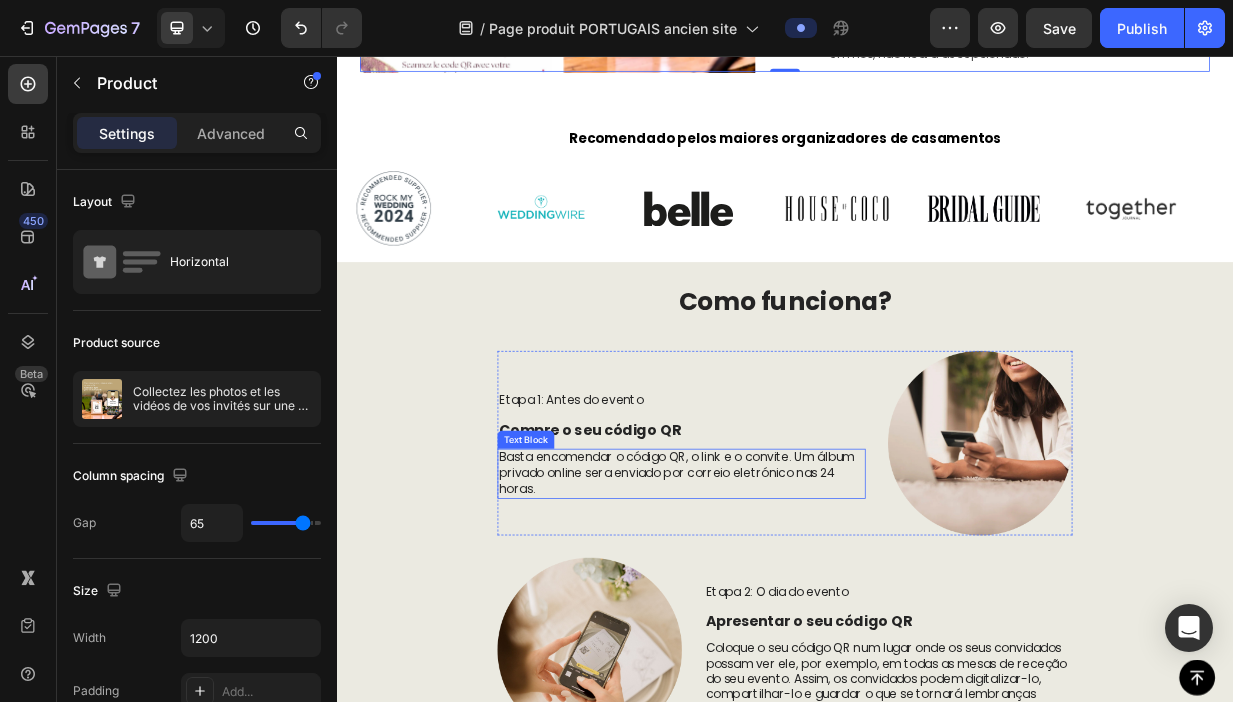 click on "Basta encomendar o código QR, o link e o convite. Um álbum privado online sera enviado por correio eletrónico nas 24 horas." at bounding box center (798, 616) 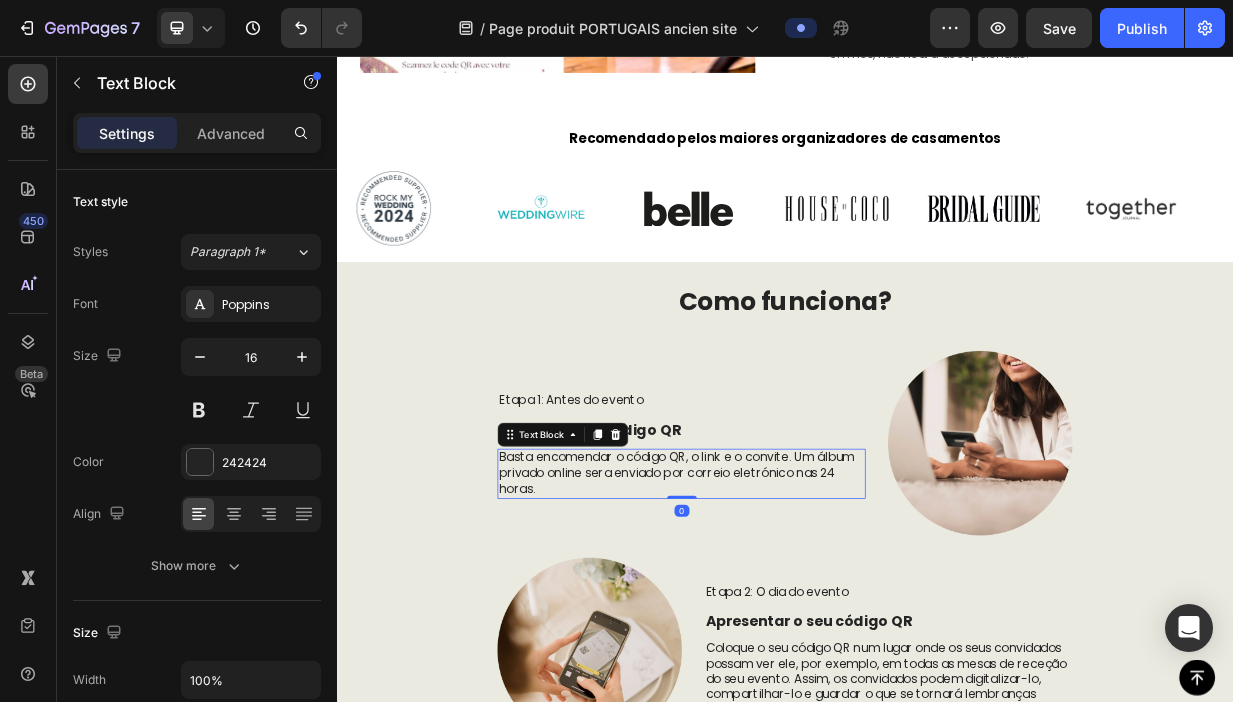 click on "Basta encomendar o código QR, o link e o convite. Um álbum privado online sera enviado por correio eletrónico nas 24 horas." at bounding box center [798, 616] 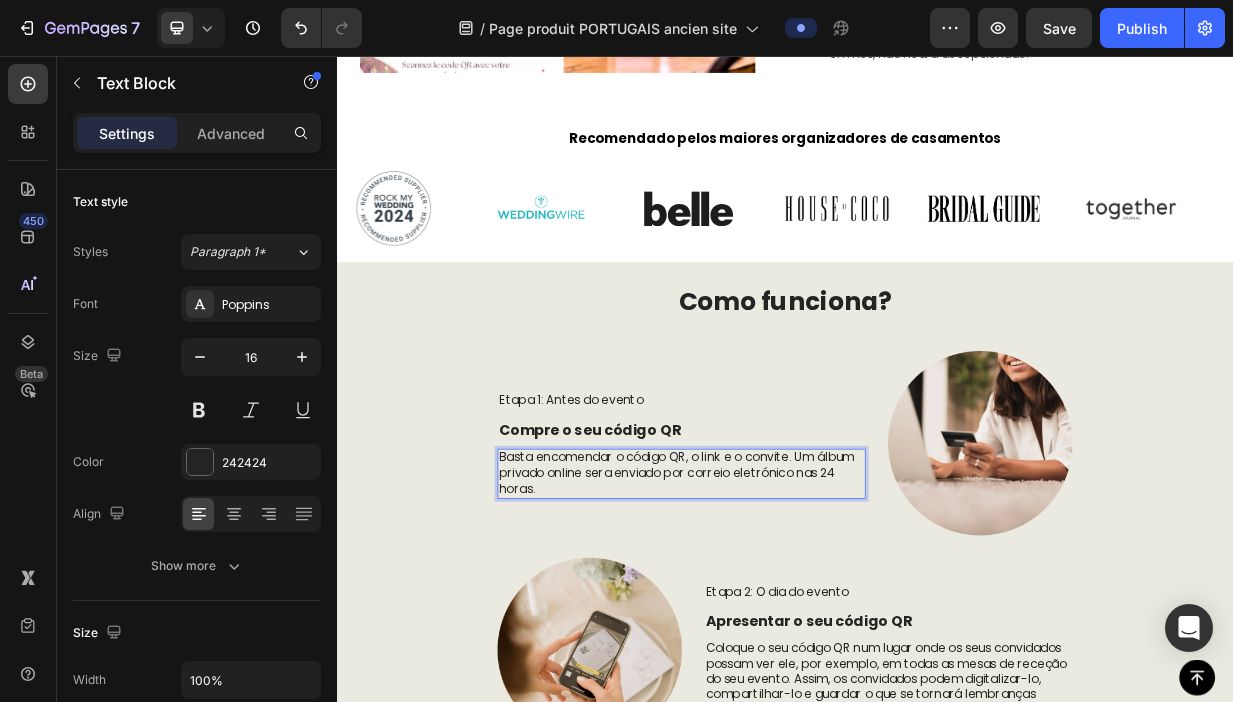 click on "Basta encomendar o código QR, o link e o convite. Um álbum privado online sera enviado por correio eletrónico nas 24 horas." at bounding box center [798, 616] 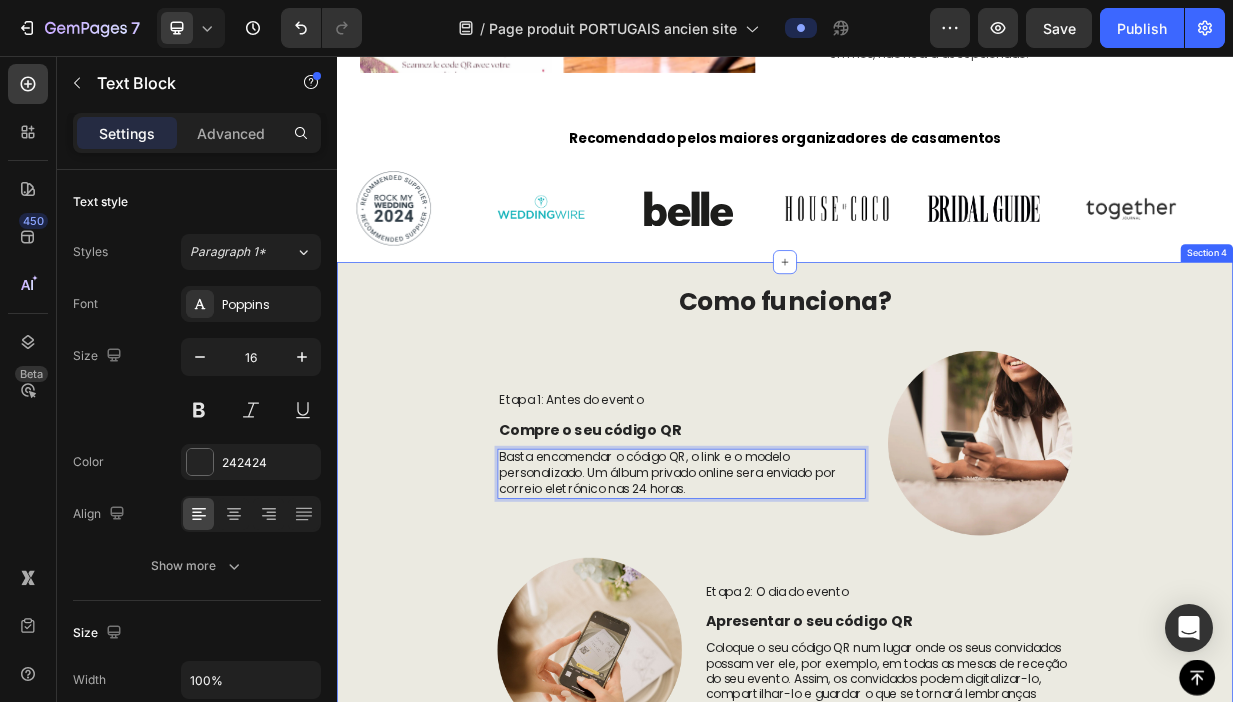 click on "Como funciona? Heading Row Etapa 1: Antes do evento Text Block Compre o seu código QR Text Block Basta encomendar o código QR, o link e o modelo personalizado. Um álbum privado online sera enviado por correio eletrónico nas 24 horas. Text Block   0 Image Row Image Etapa 2: O dia do evento Text Block Apresentar o seu código QR Text Block Coloque o seu código QR num lugar onde os seus convidados possam ver ele, por exemplo, em todas as mesas de receção do seu evento. Assim, os convidados podem digitalizar-lo, compartilhar-lo e guardar o que se tornará lembranças compartilhadas, enquanto vocês aproveitam do momento. Text Block Row Etapa 3: Depois do evento Text Block Visualizar e compartilhar a sua galeria Text Block Text Block Image Row" at bounding box center (937, 823) 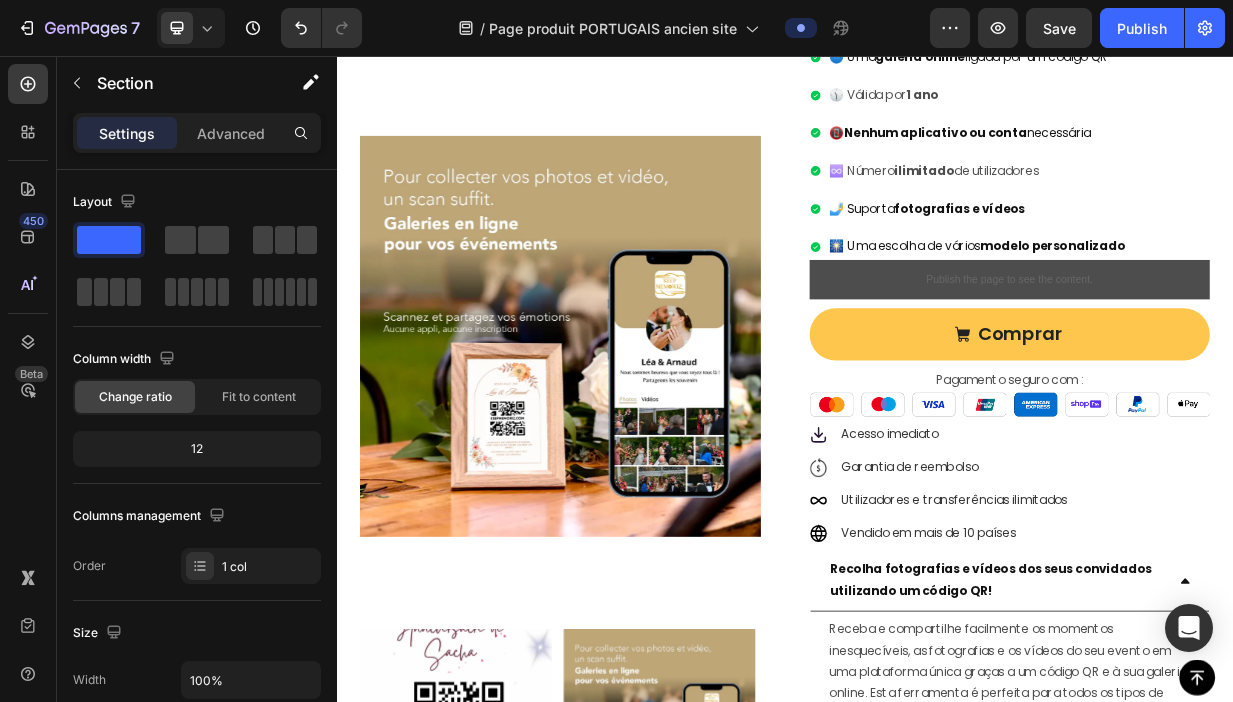 scroll, scrollTop: 534, scrollLeft: 0, axis: vertical 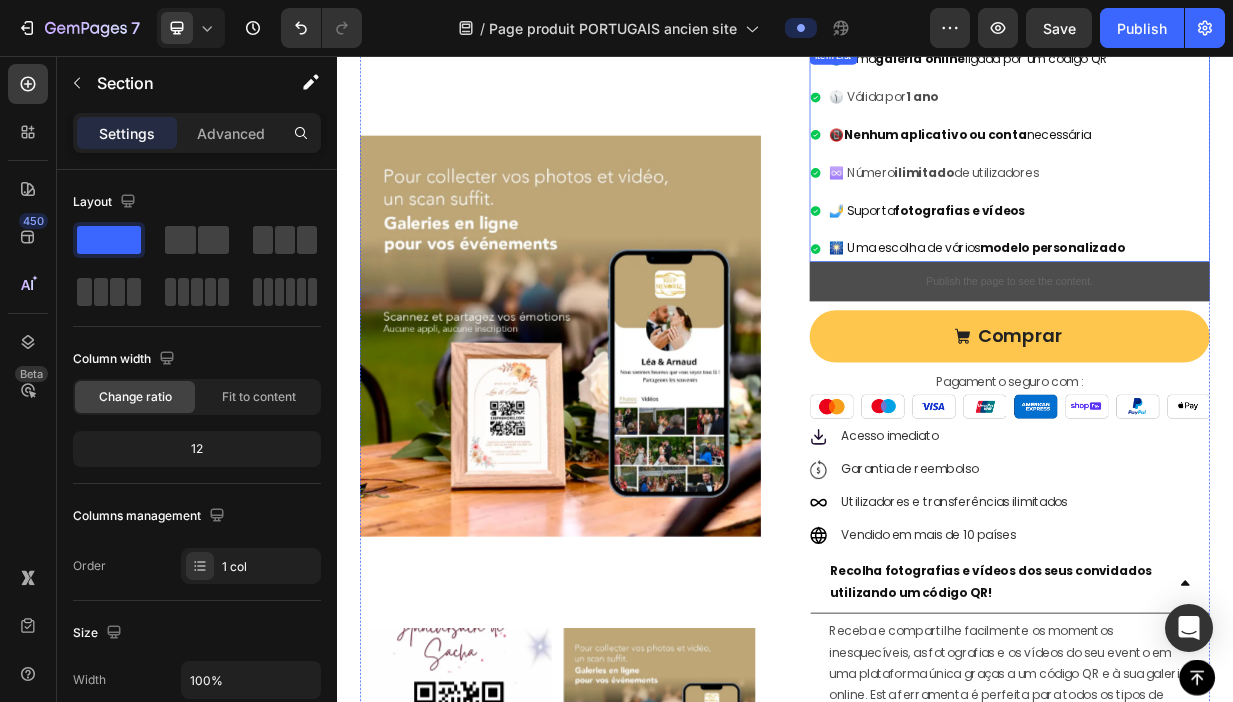 click on "modelo personalizado" at bounding box center [1296, 313] 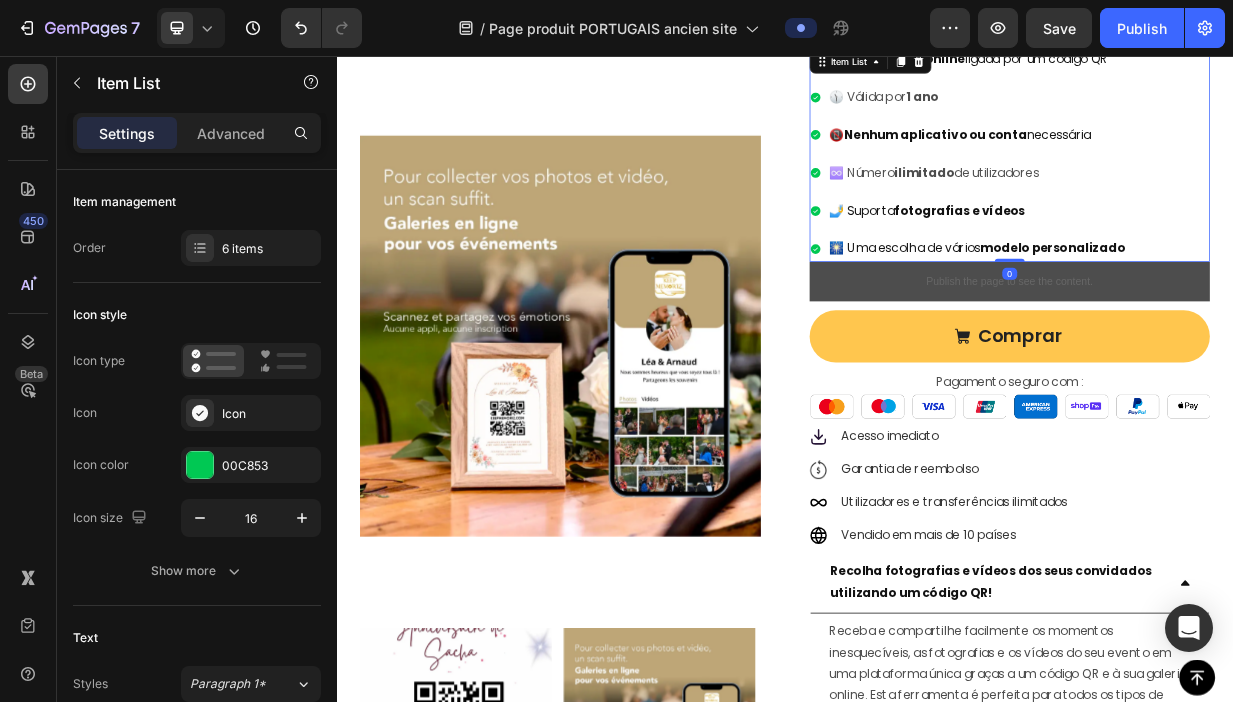 click on "modelo personalizado" at bounding box center [1296, 313] 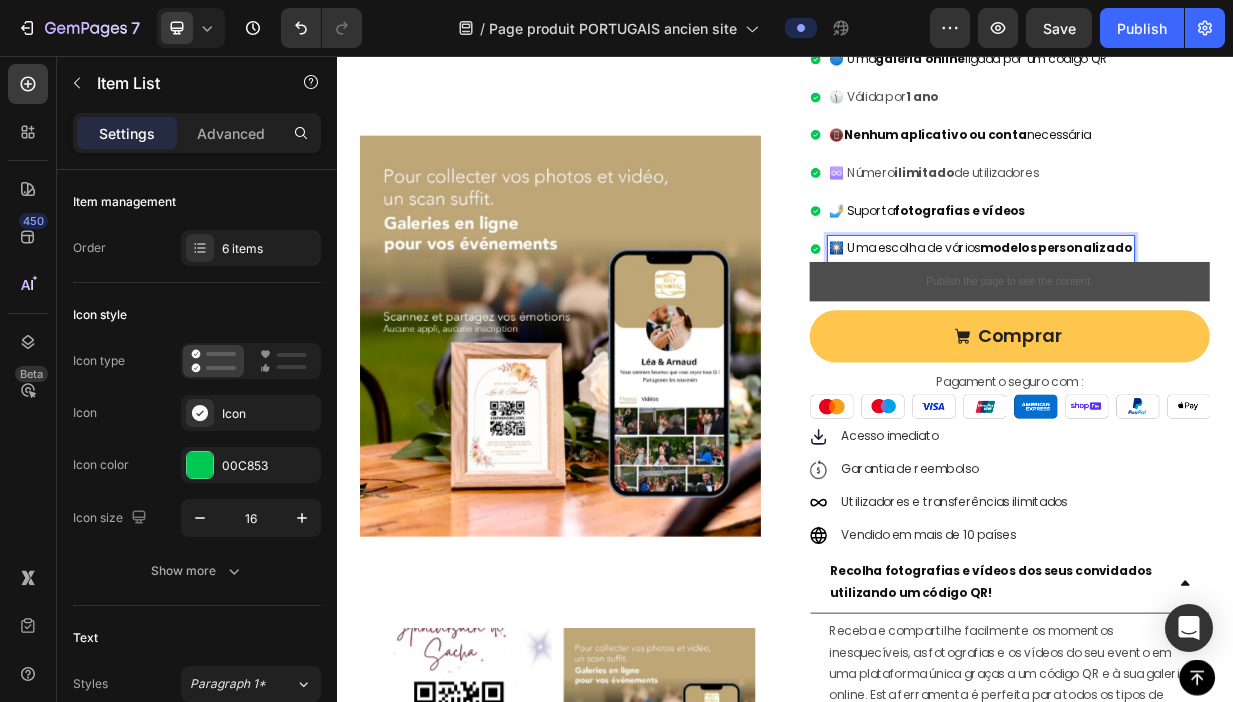 click on "modelos personalizado" at bounding box center (1300, 313) 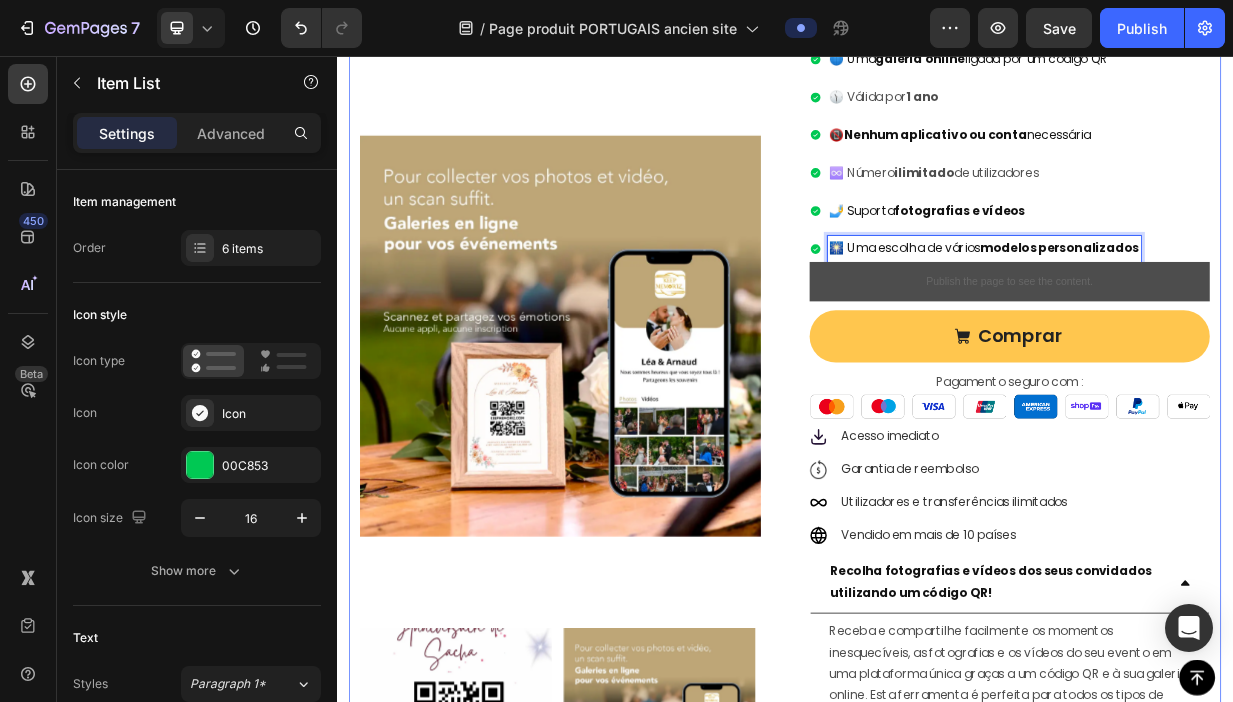 click on "Product Images Collectez les photos et les vidéos de vos invités sur une seule plateforme ! Product Title €47,99 Product Price Product Price €57,99 Product Price Product Price Um pagamento único Text Block Row                Icon                Icon                Icon                Icon                Icon Icon List Hoz +250 comentários de 5 estrelas Text block Row QR code sans faire-part QR code sans faire-part QR code sans faire-part Faire-part 1 Faire-part 1 Faire-part 1 Faire-part 2 Faire-part 2 Faire-part 2 Faire-part 3 Faire-part 3 Faire-part 3 Faire-part 4 Faire-part 4 Faire-part 4 Faire-part 5 Faire-part 5 Faire-part 5 Faire-part 6 Faire-part 6 Faire-part 6 Anniversaire 1 Anniversaire 1 Anniversaire 1 Anniversaire 2 Anniversaire 2 Anniversaire 2 Anniversaire 3 Anniversaire 3 Anniversaire 3 Anniversaire 4 Anniversaire 4 Anniversaire 4 Anniversaire 5 Anniversaire 5 Anniversaire 5 Product Variants & Swatches 🌐 Uma  galeria   online  ligada por um código QR 🕦" at bounding box center [937, 433] 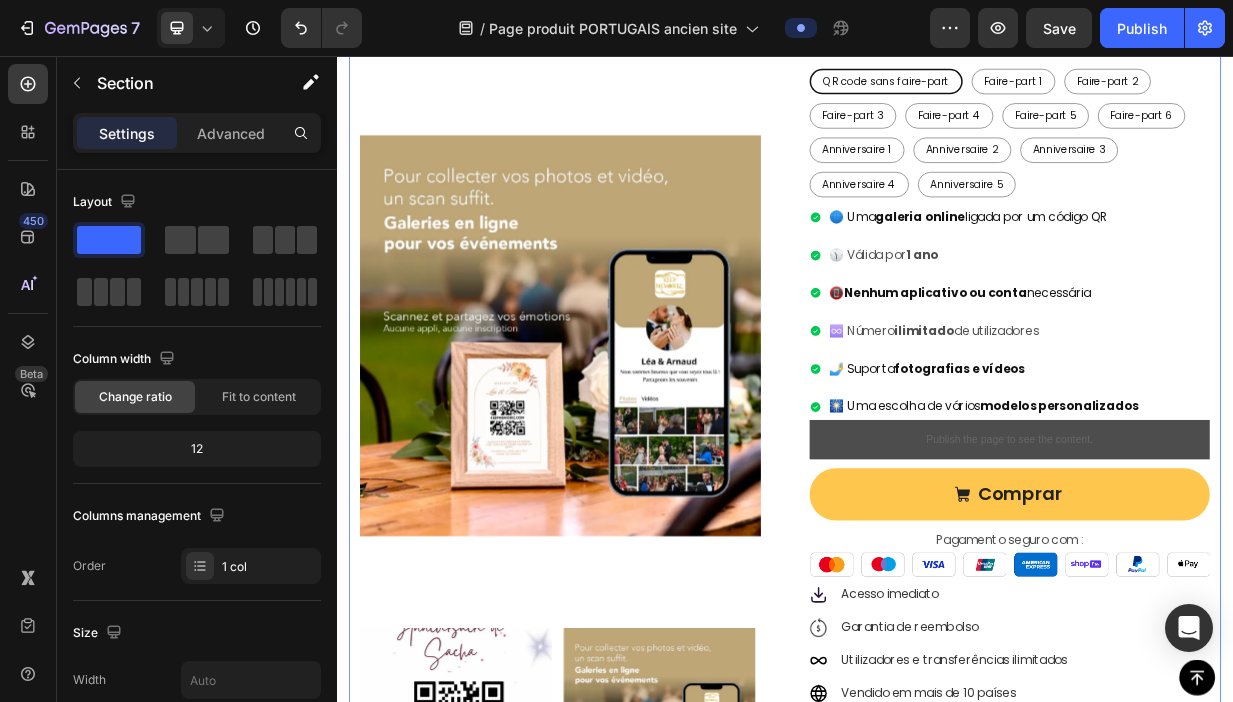 scroll, scrollTop: 318, scrollLeft: 0, axis: vertical 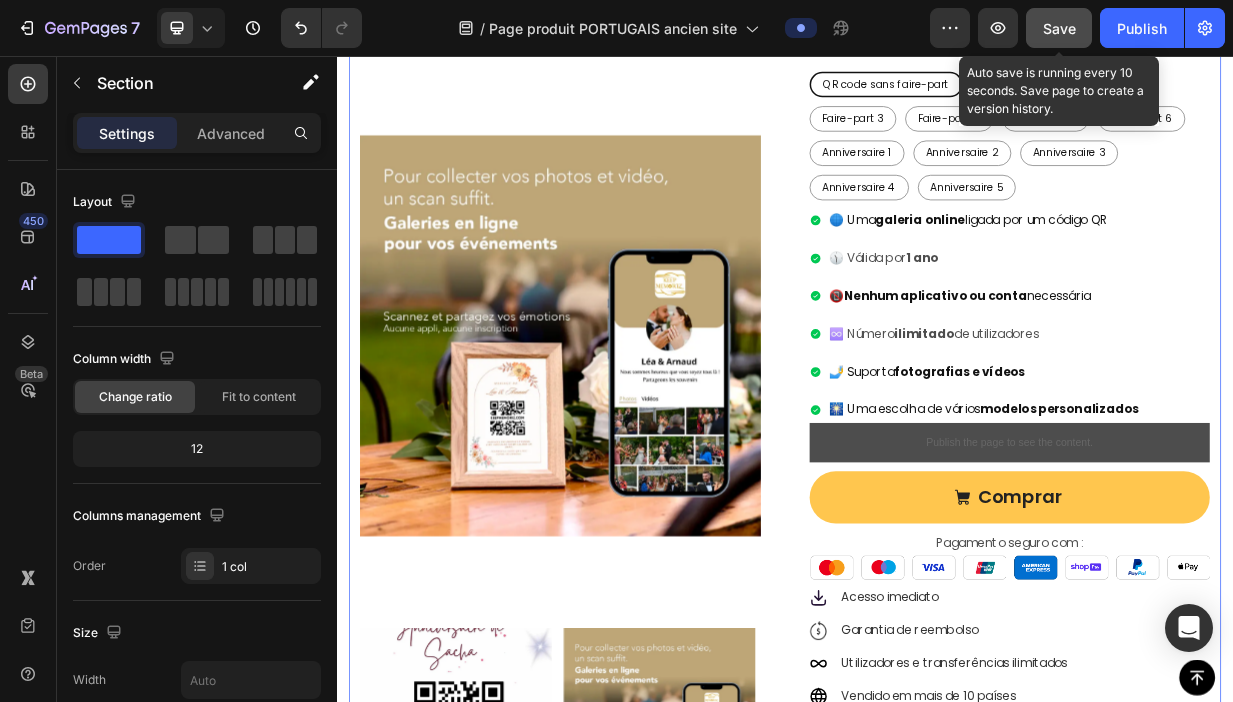 click on "Save" at bounding box center [1059, 28] 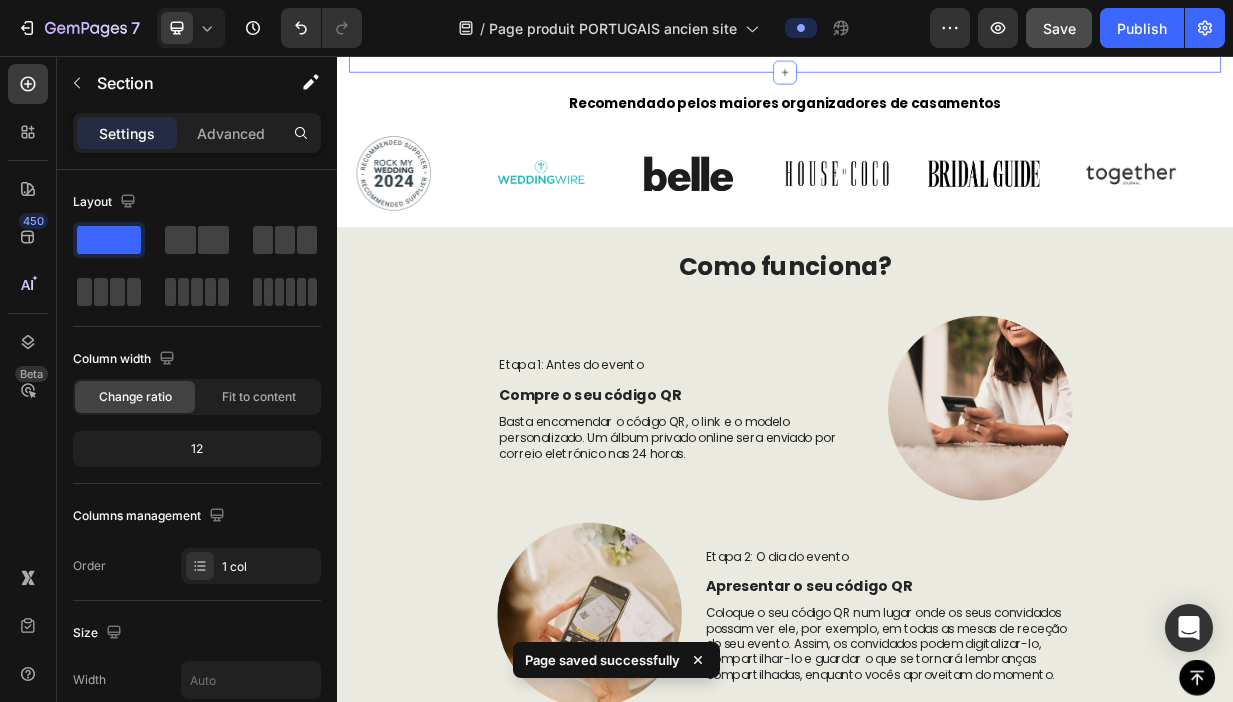 scroll, scrollTop: 1763, scrollLeft: 0, axis: vertical 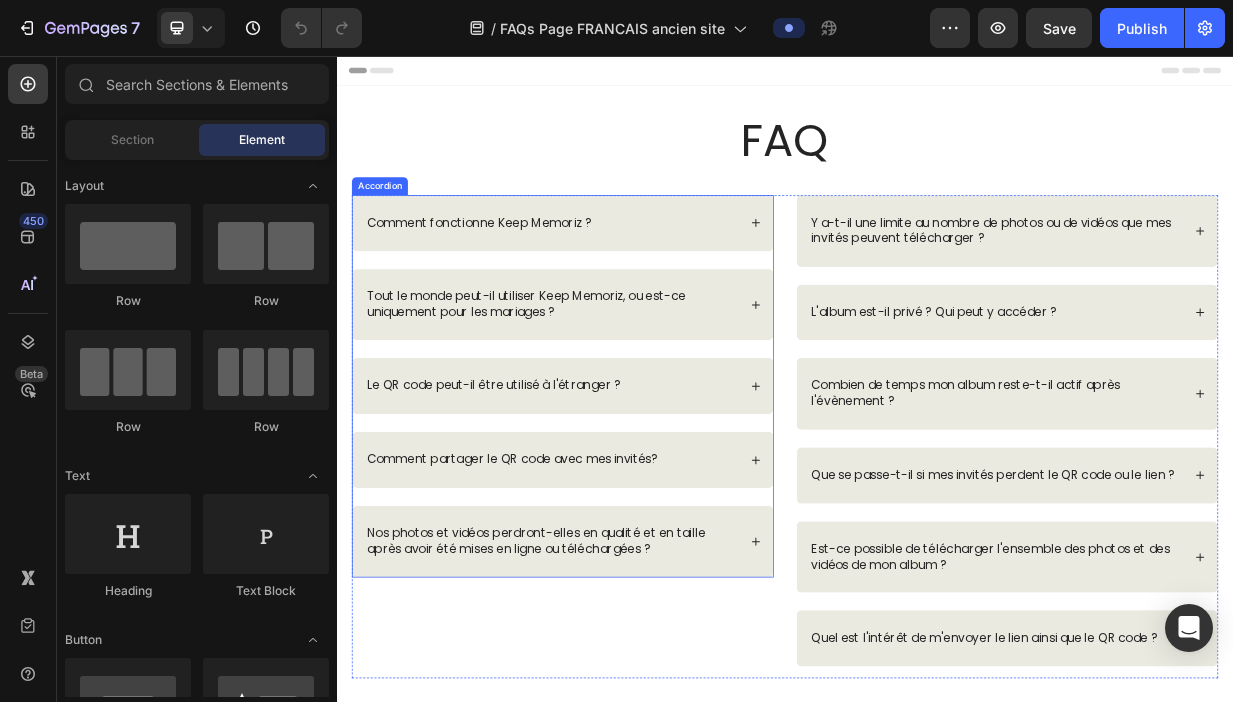 click on "Comment fonctionne Keep Memoriz ?" at bounding box center [624, 280] 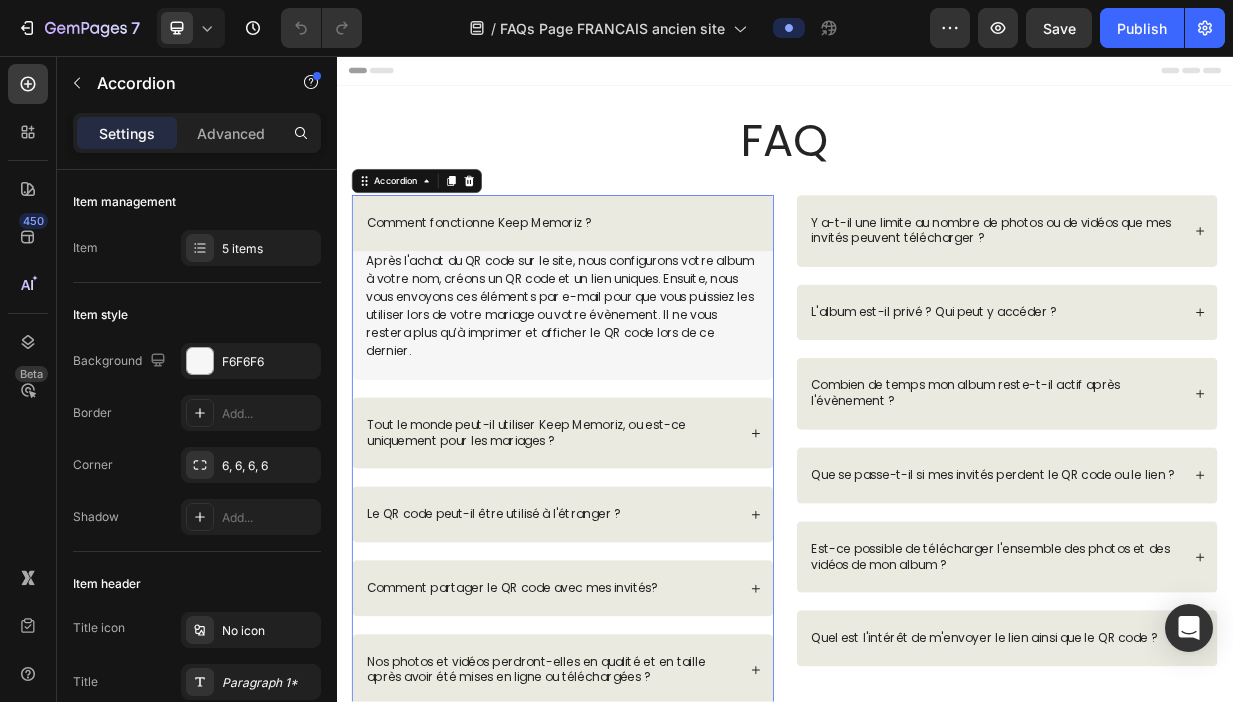 click on "Tout le monde peut-il utiliser Keep Memoriz, ou est-ce uniquement pour les mariages ?" at bounding box center [639, 562] 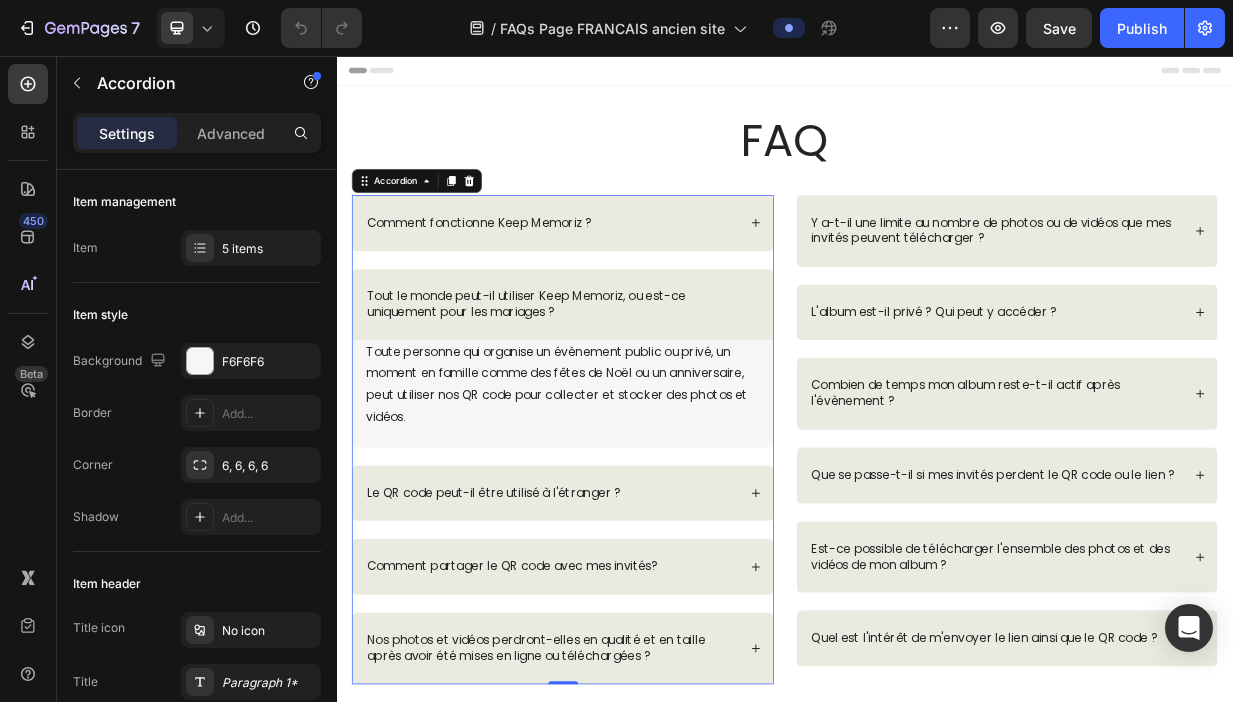 click on "Le QR code peut-il être utilisé à l'étranger ?" at bounding box center (639, 642) 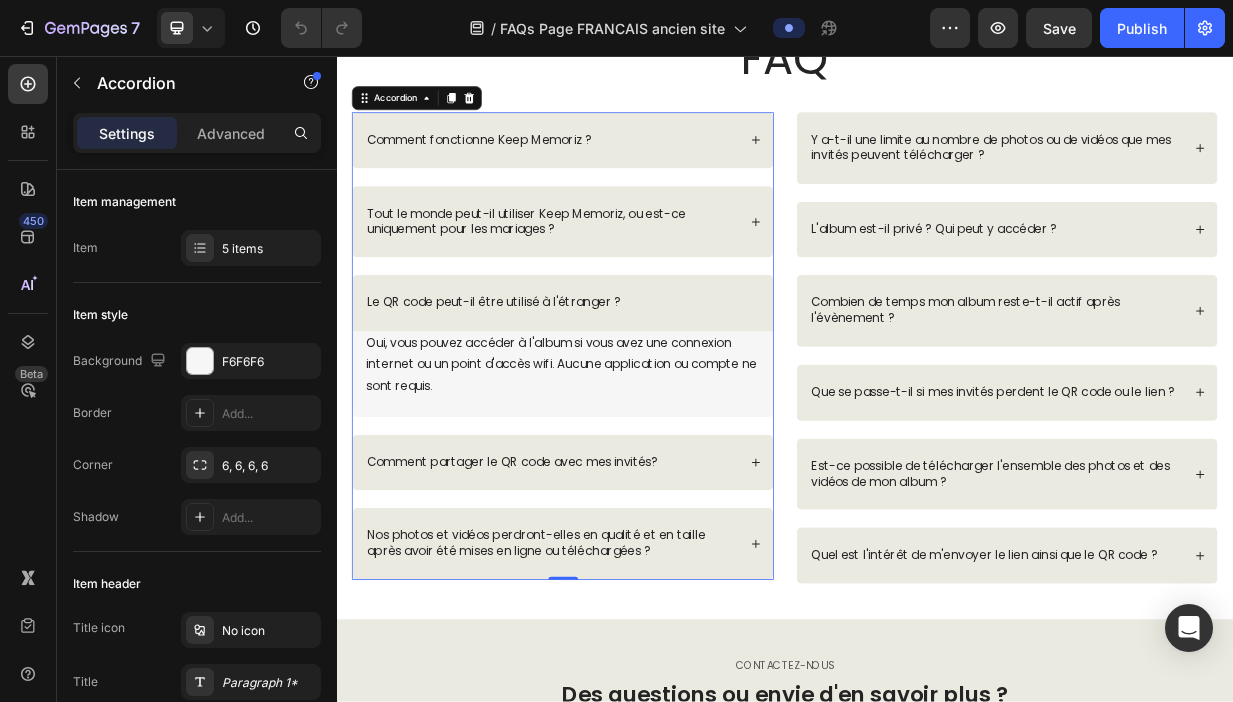 scroll, scrollTop: 122, scrollLeft: 0, axis: vertical 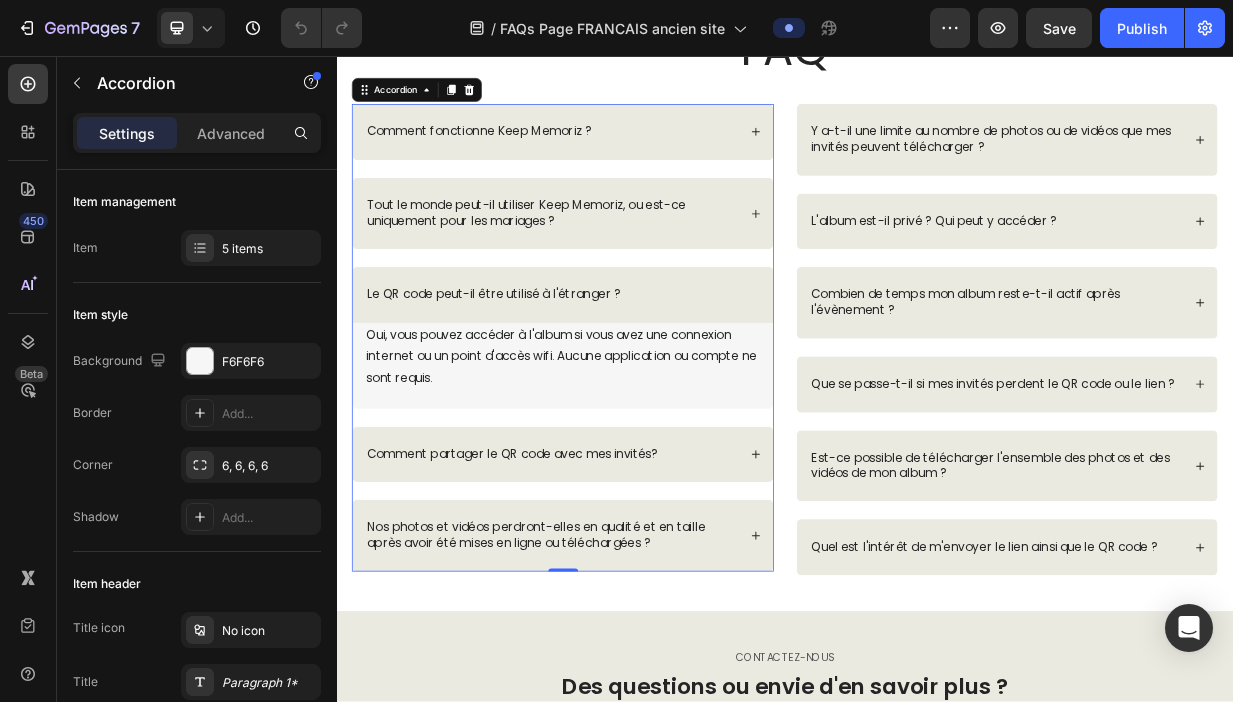 click on "Comment partager le QR code avec mes invités?" at bounding box center [639, 590] 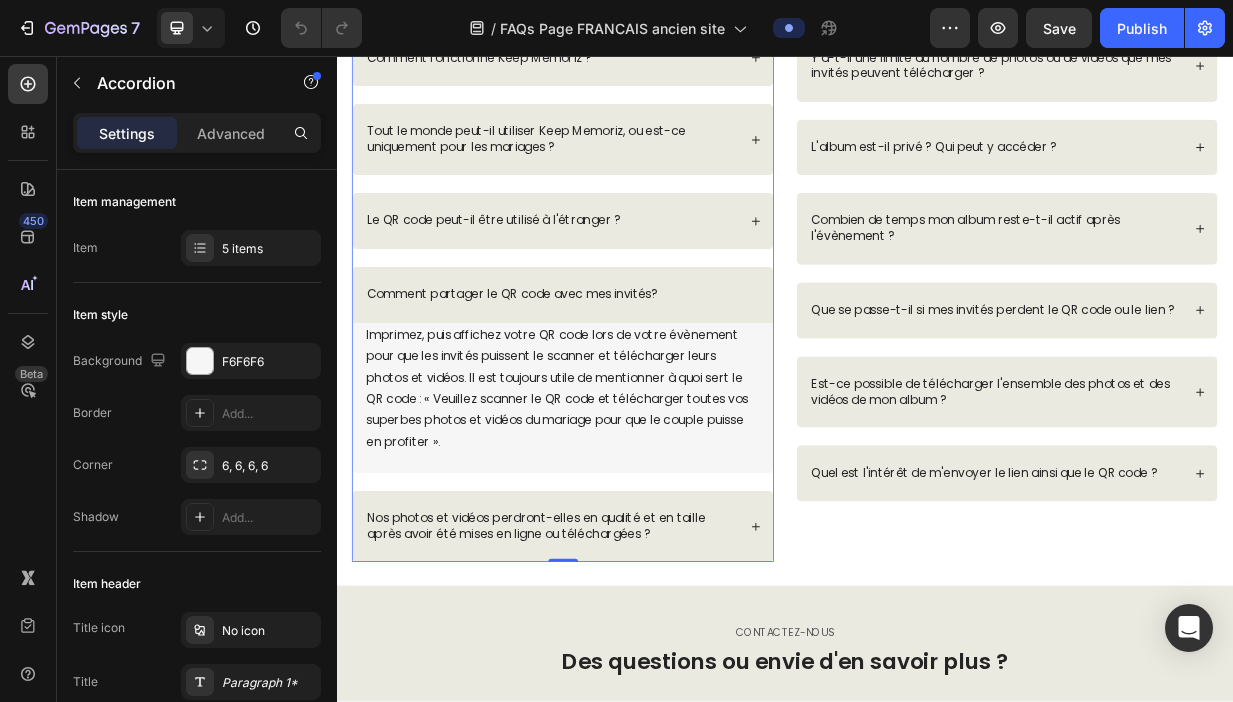 scroll, scrollTop: 223, scrollLeft: 0, axis: vertical 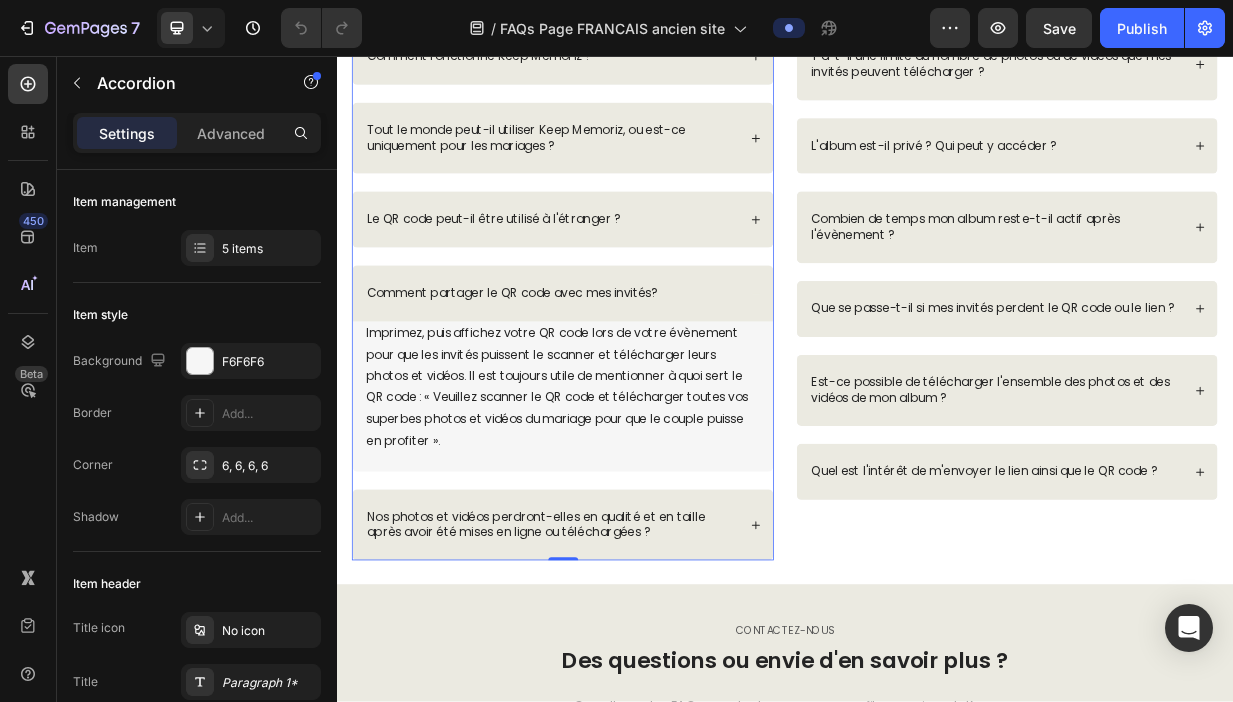 click on "Nos photos et vidéos perdront-elles en qualité et en taille après avoir été mises en ligne ou téléchargées ?" at bounding box center [639, 685] 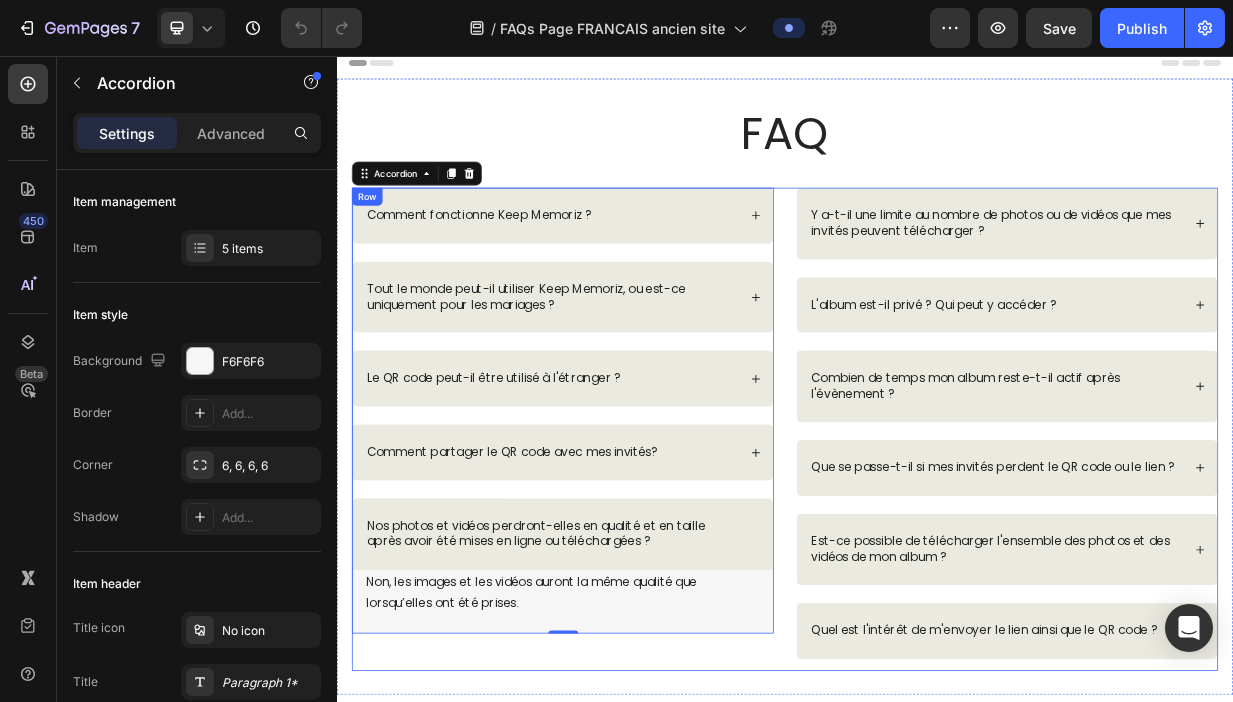 scroll, scrollTop: 0, scrollLeft: 0, axis: both 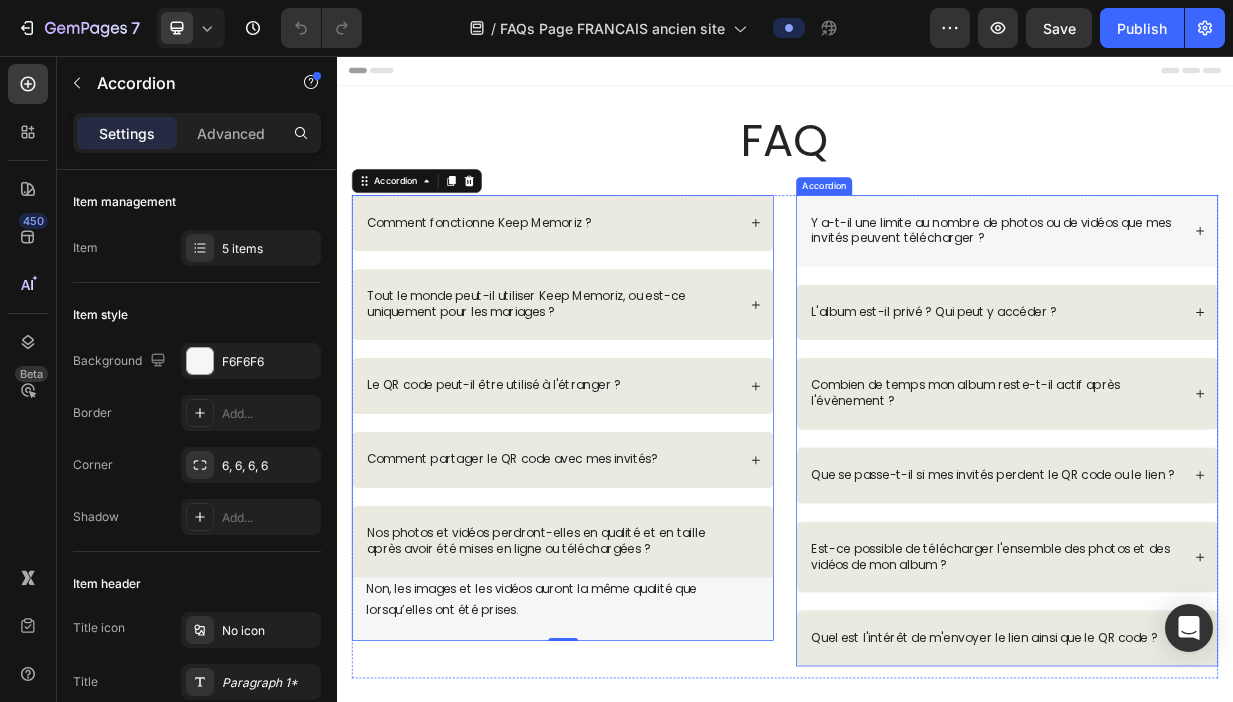 click on "Y a-t-il une limite au nombre de photos ou de vidéos que mes invités peuvent télécharger ?" at bounding box center (1234, 291) 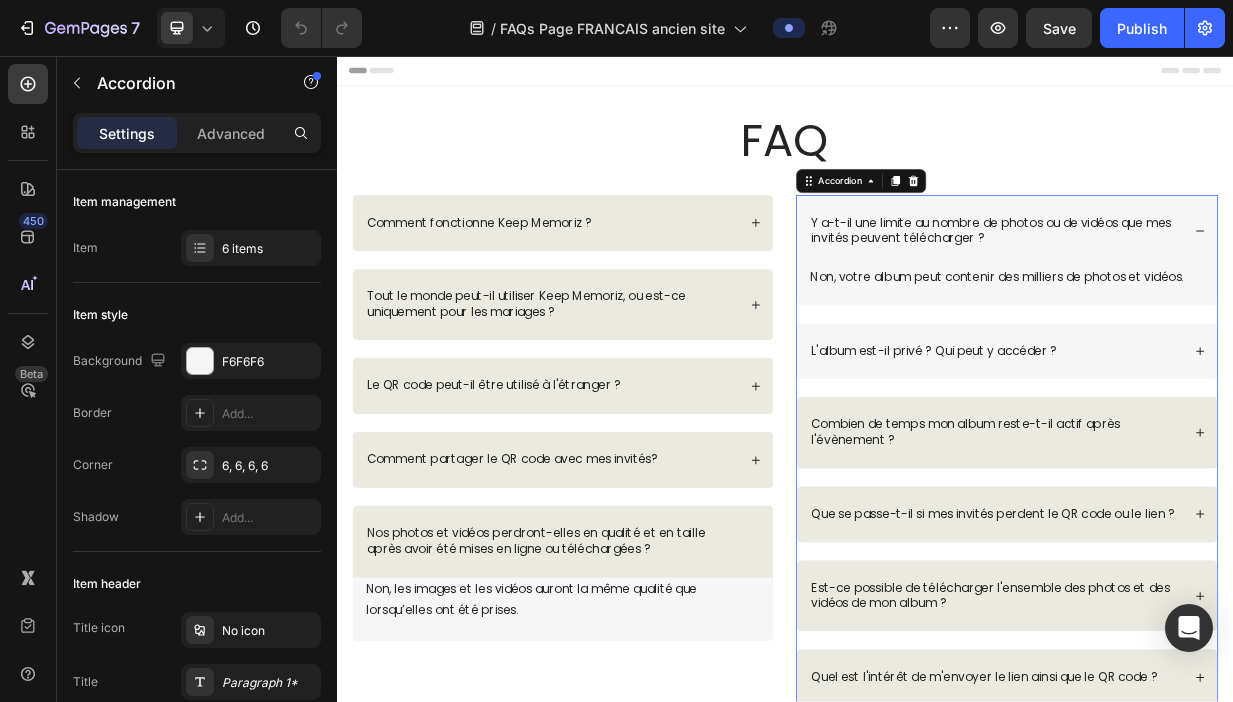 click on "L'album est-il privé ? Qui peut y accéder ?" at bounding box center [1219, 452] 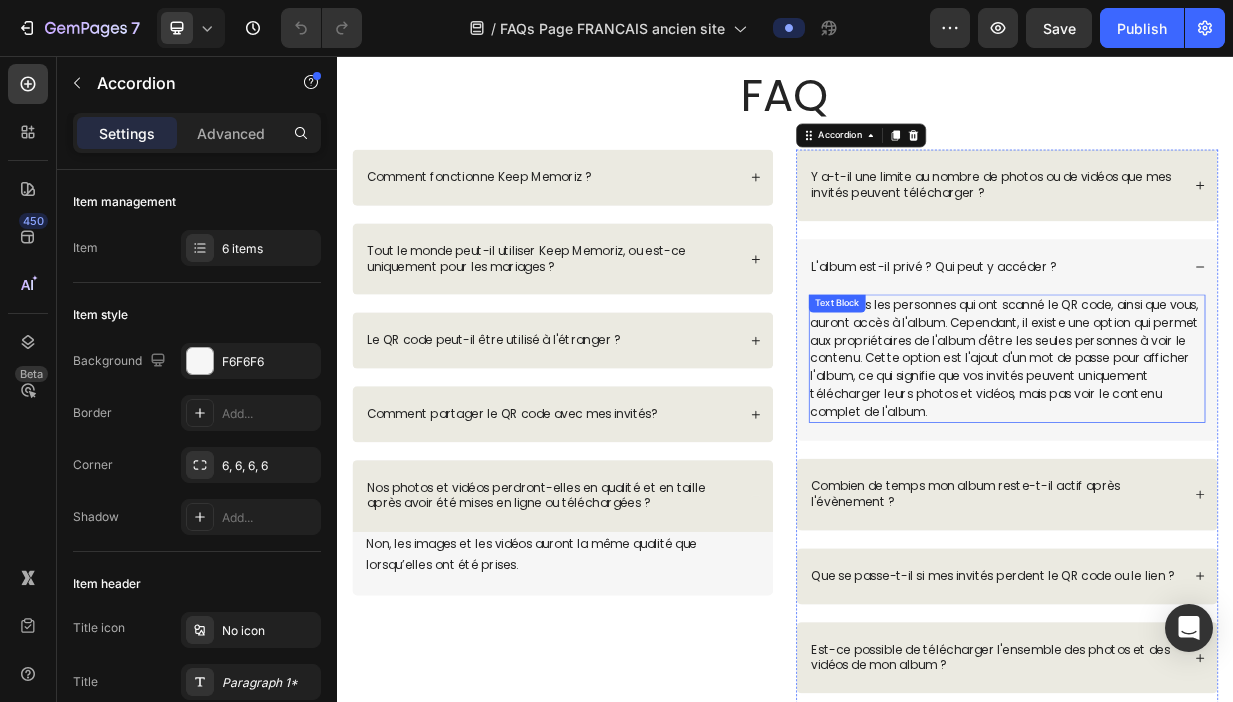 scroll, scrollTop: 85, scrollLeft: 0, axis: vertical 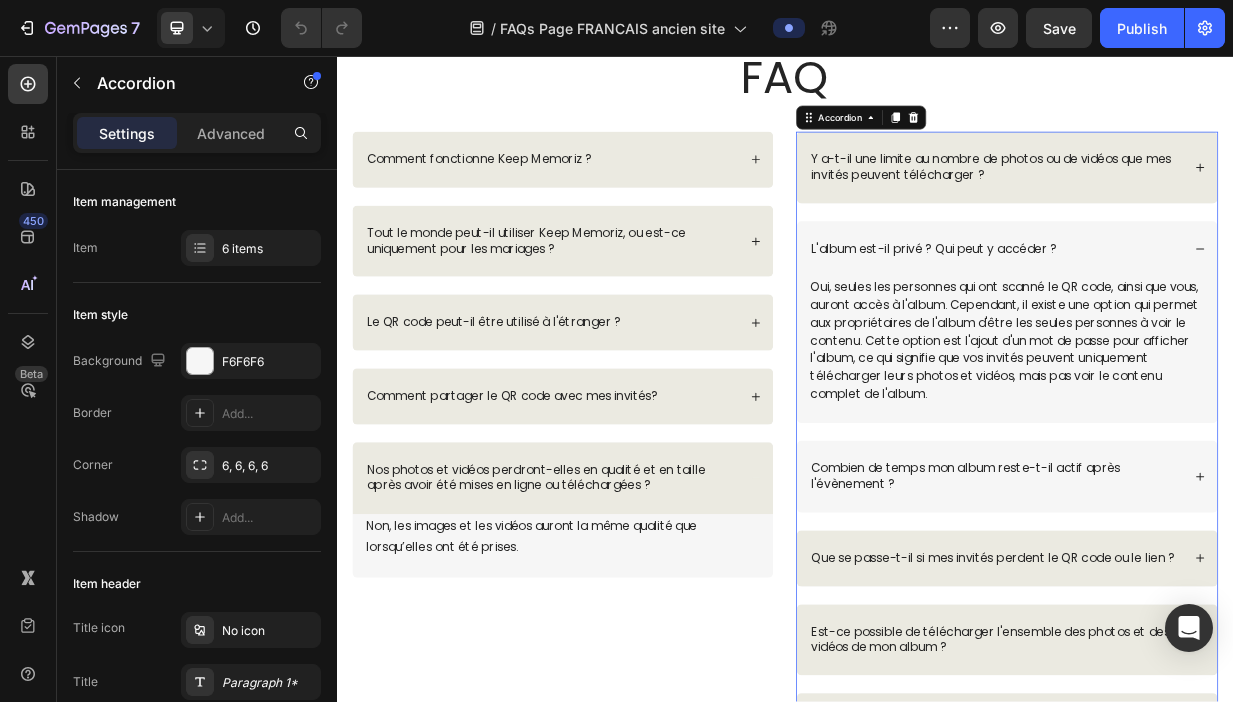 click on "Combien de temps mon album reste-t-il actif après l'évènement ?" at bounding box center (1234, 620) 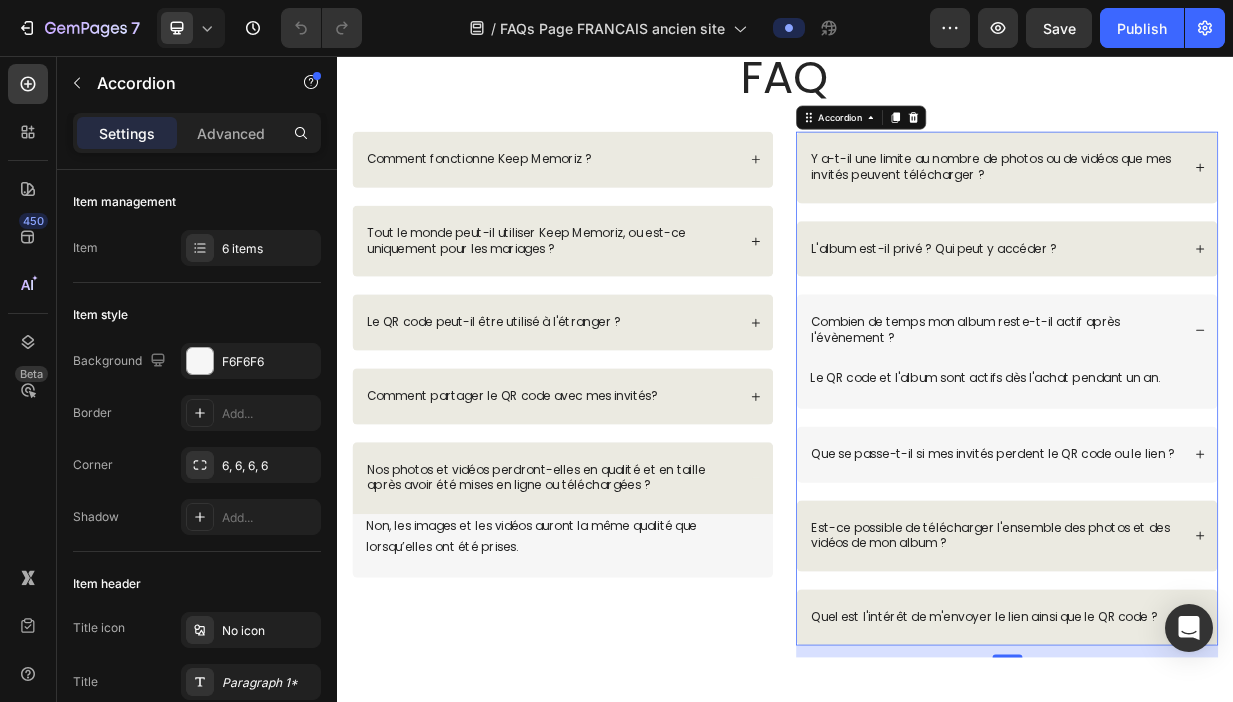 click on "Que se passe-t-il si mes invités perdent le QR code ou le lien ?" at bounding box center [1234, 590] 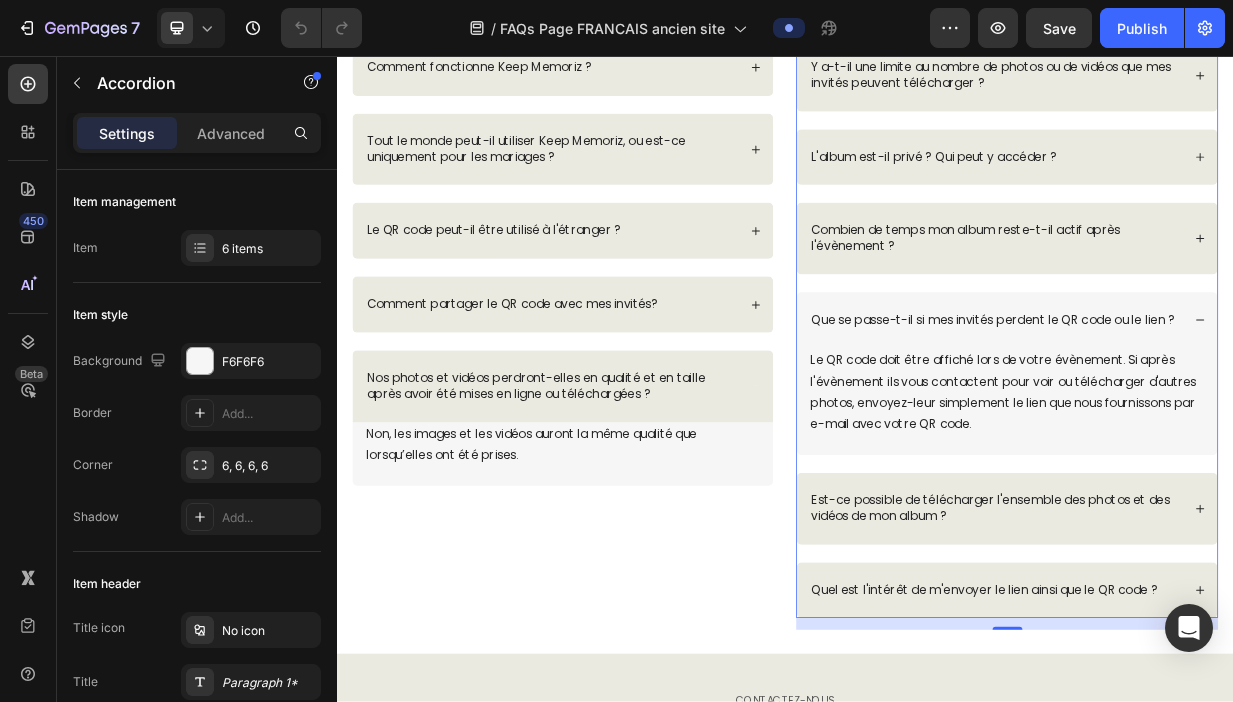 scroll, scrollTop: 224, scrollLeft: 0, axis: vertical 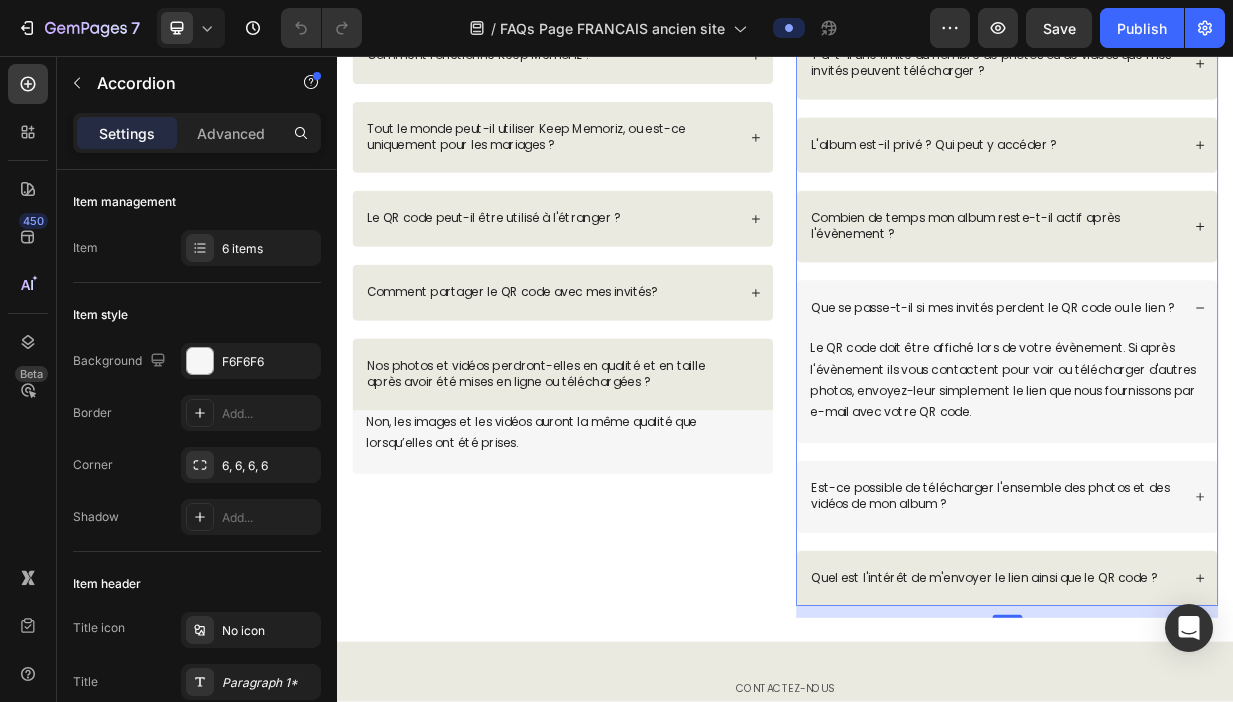 click 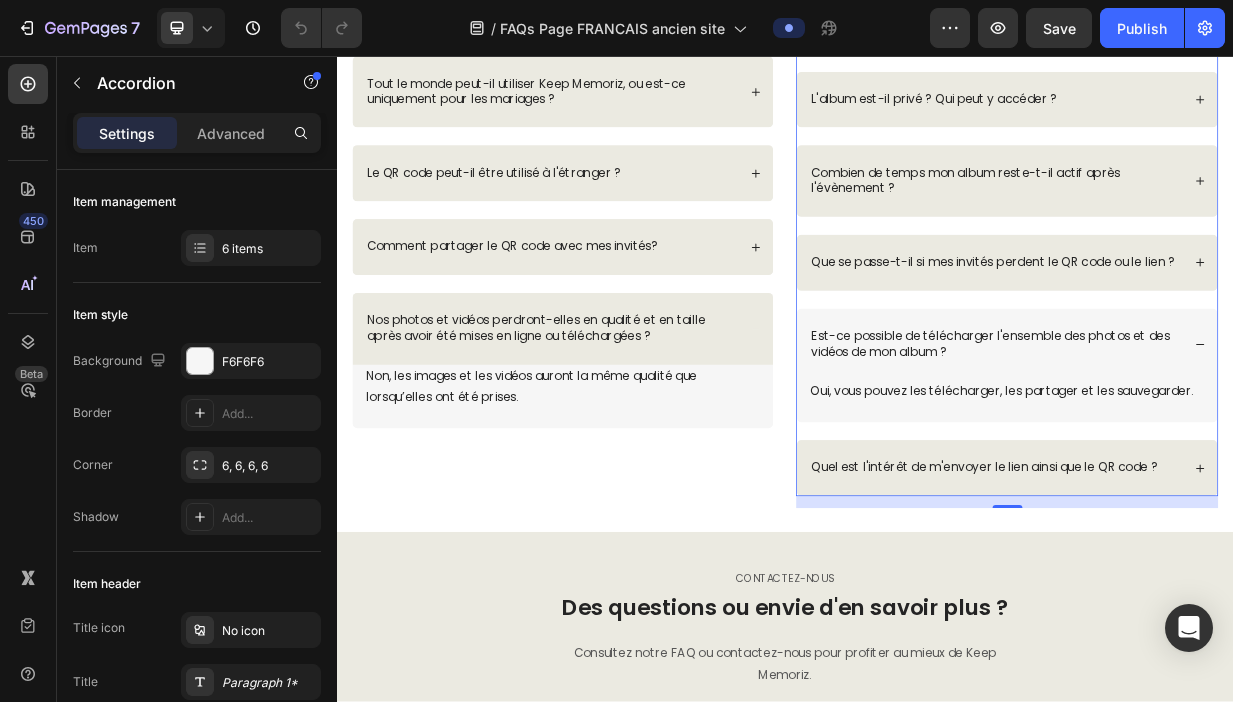 scroll, scrollTop: 301, scrollLeft: 0, axis: vertical 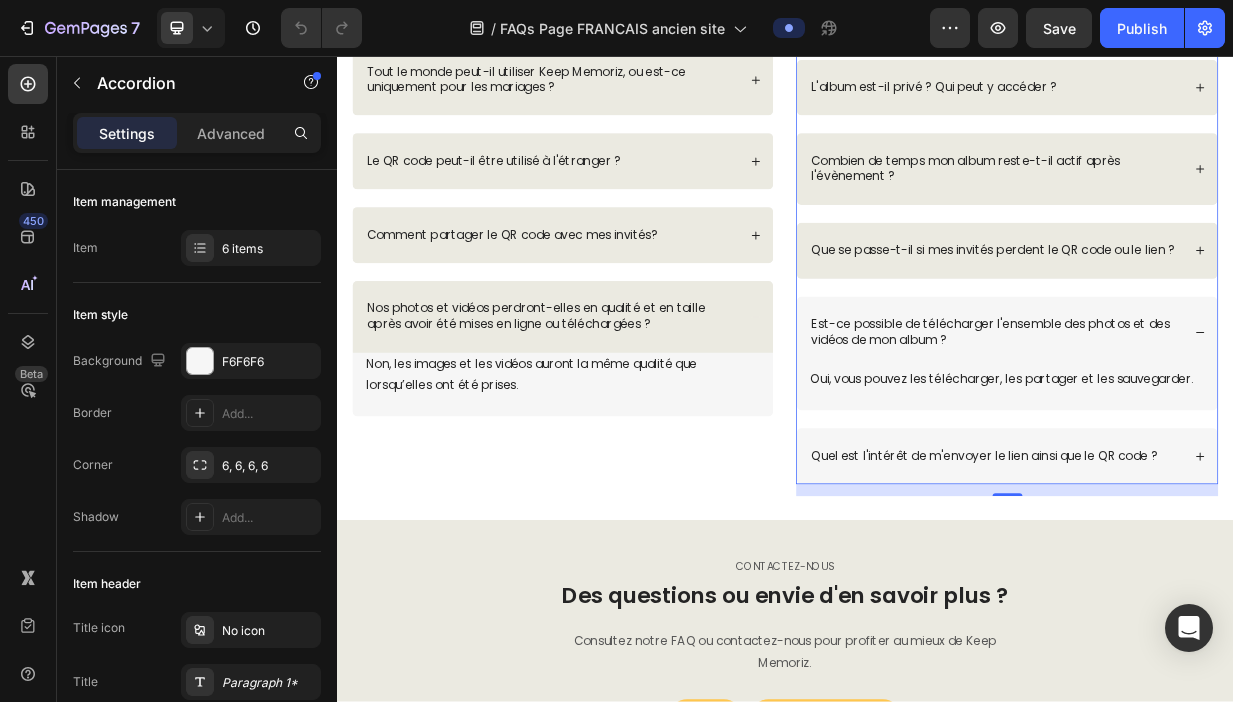 click on "Quel est l'intérêt de m'envoyer le lien ainsi que le QR code ?" at bounding box center [1234, 592] 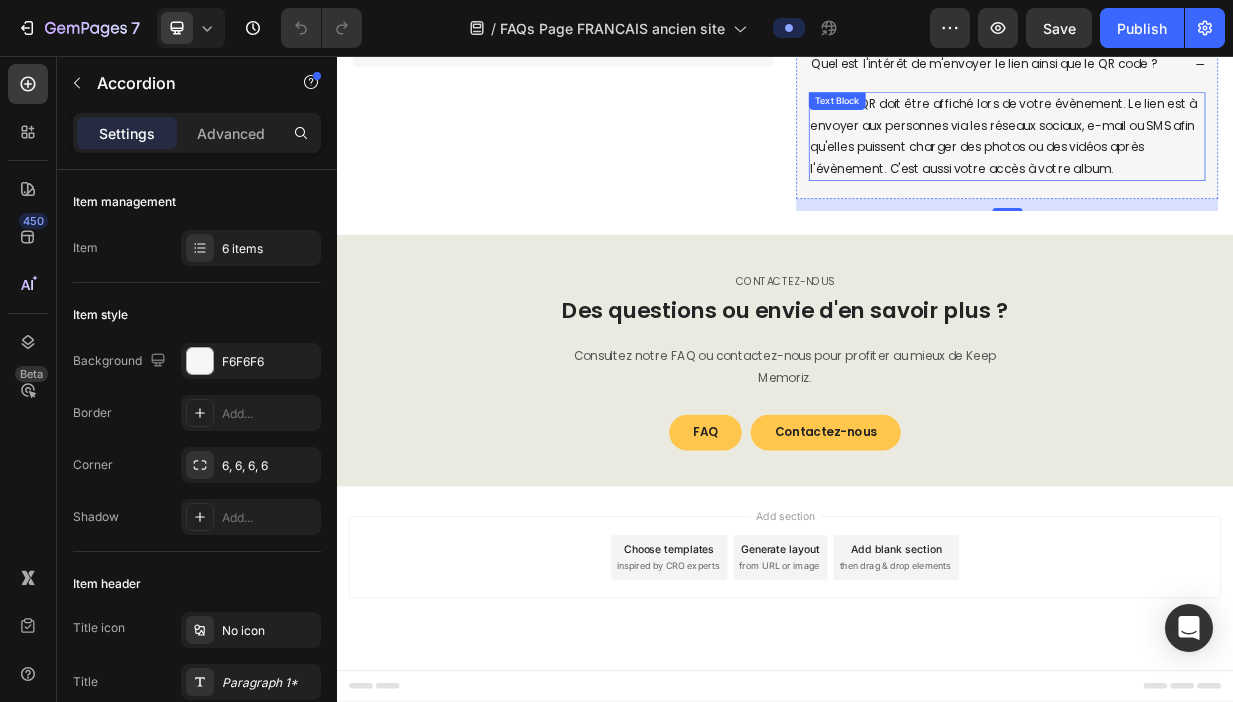 scroll, scrollTop: 827, scrollLeft: 0, axis: vertical 